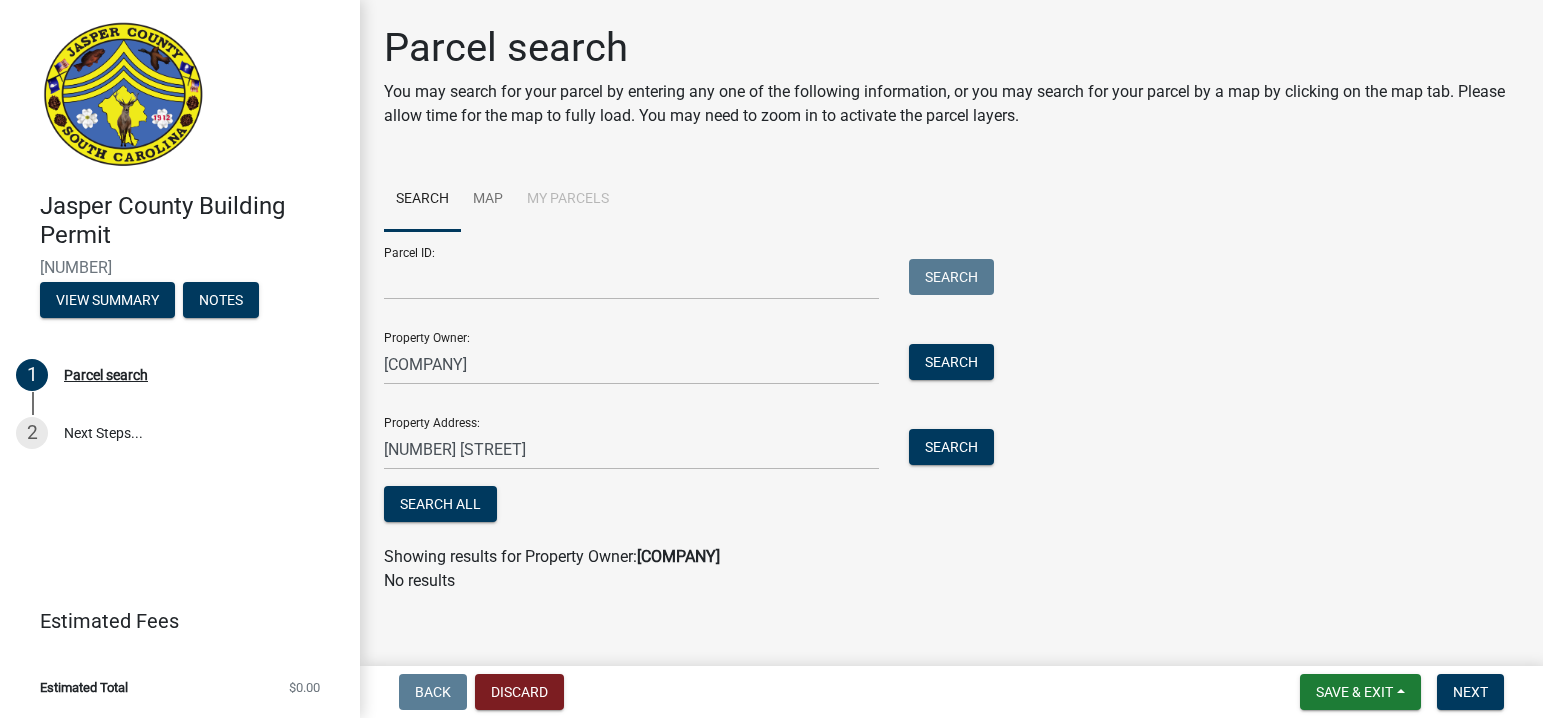 scroll, scrollTop: 0, scrollLeft: 0, axis: both 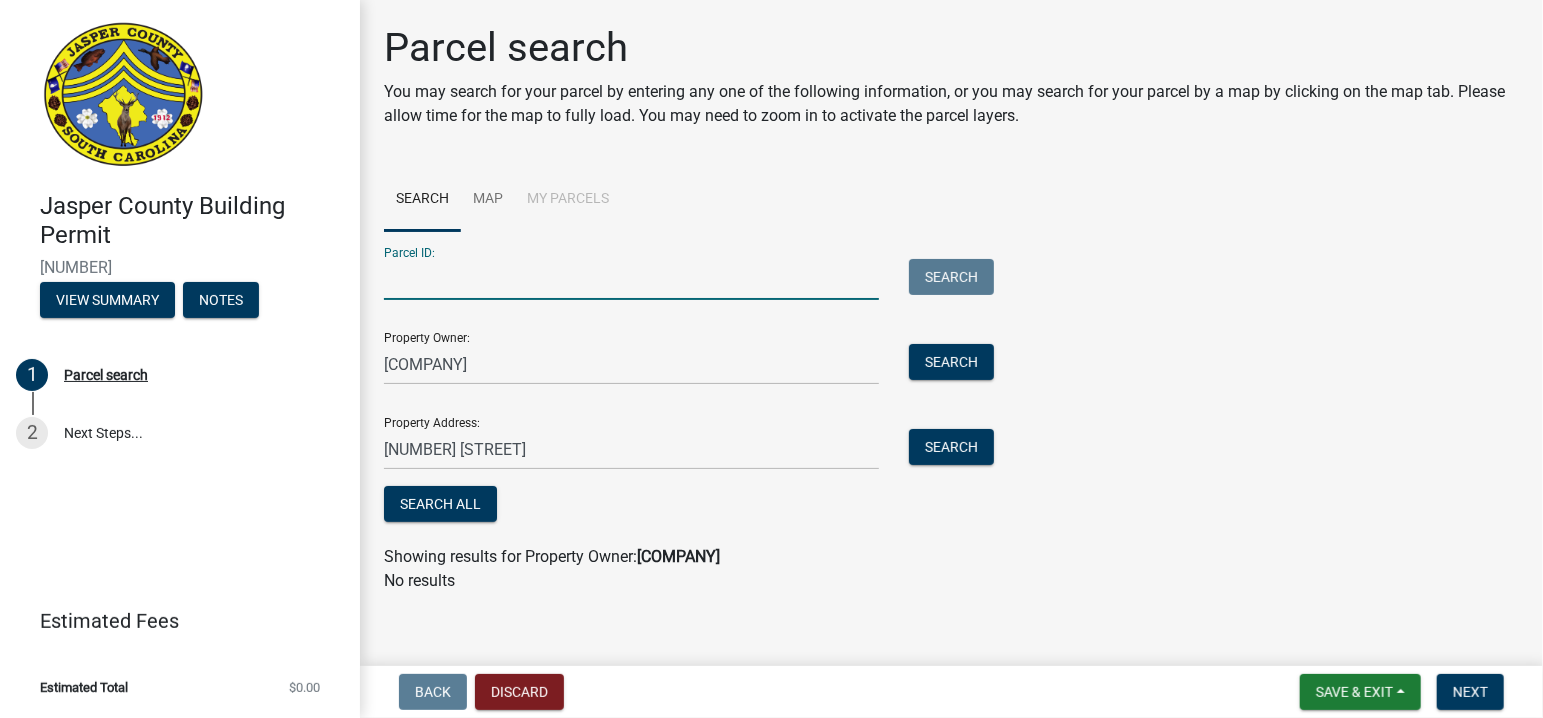 click on "Parcel ID:" at bounding box center [631, 279] 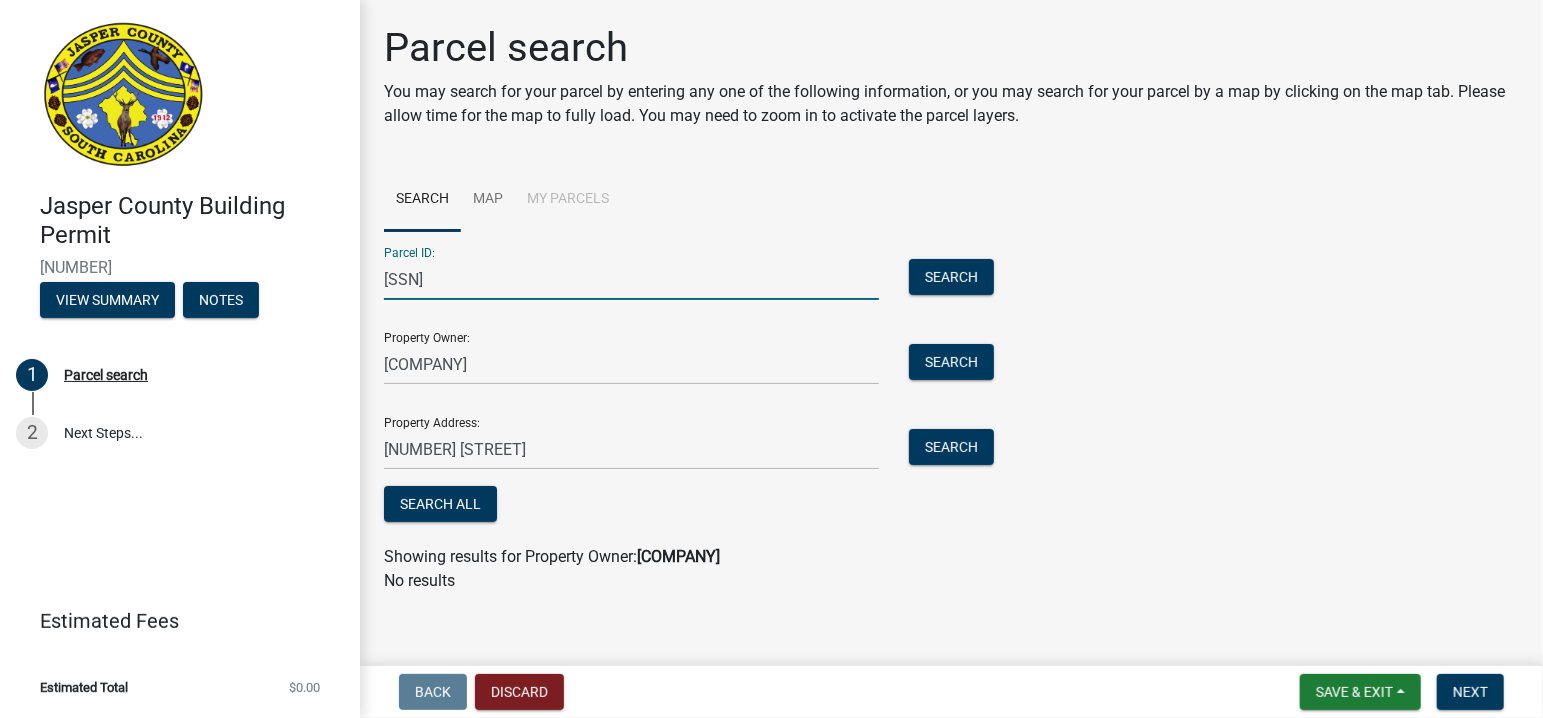 type on "067-00-01-022" 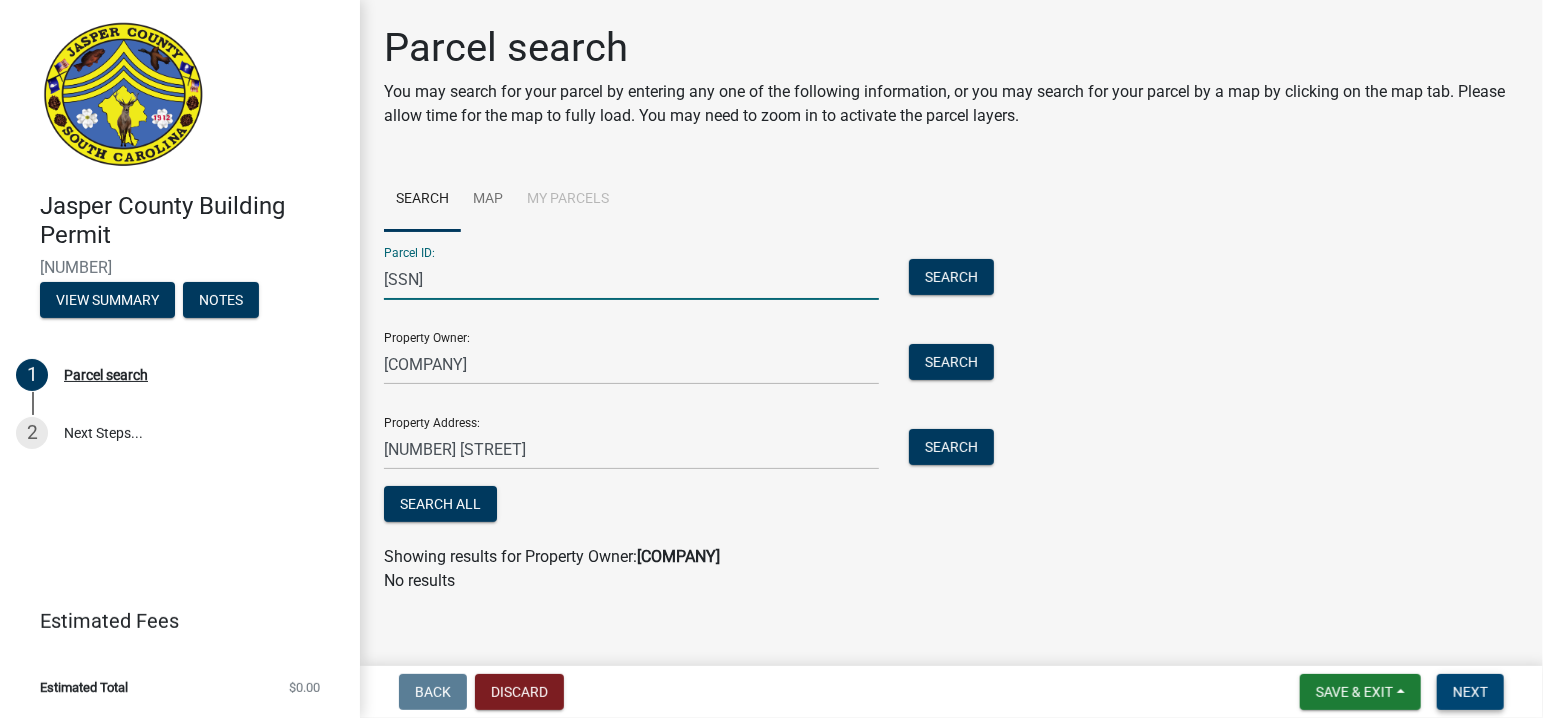 click on "Next" at bounding box center (1470, 692) 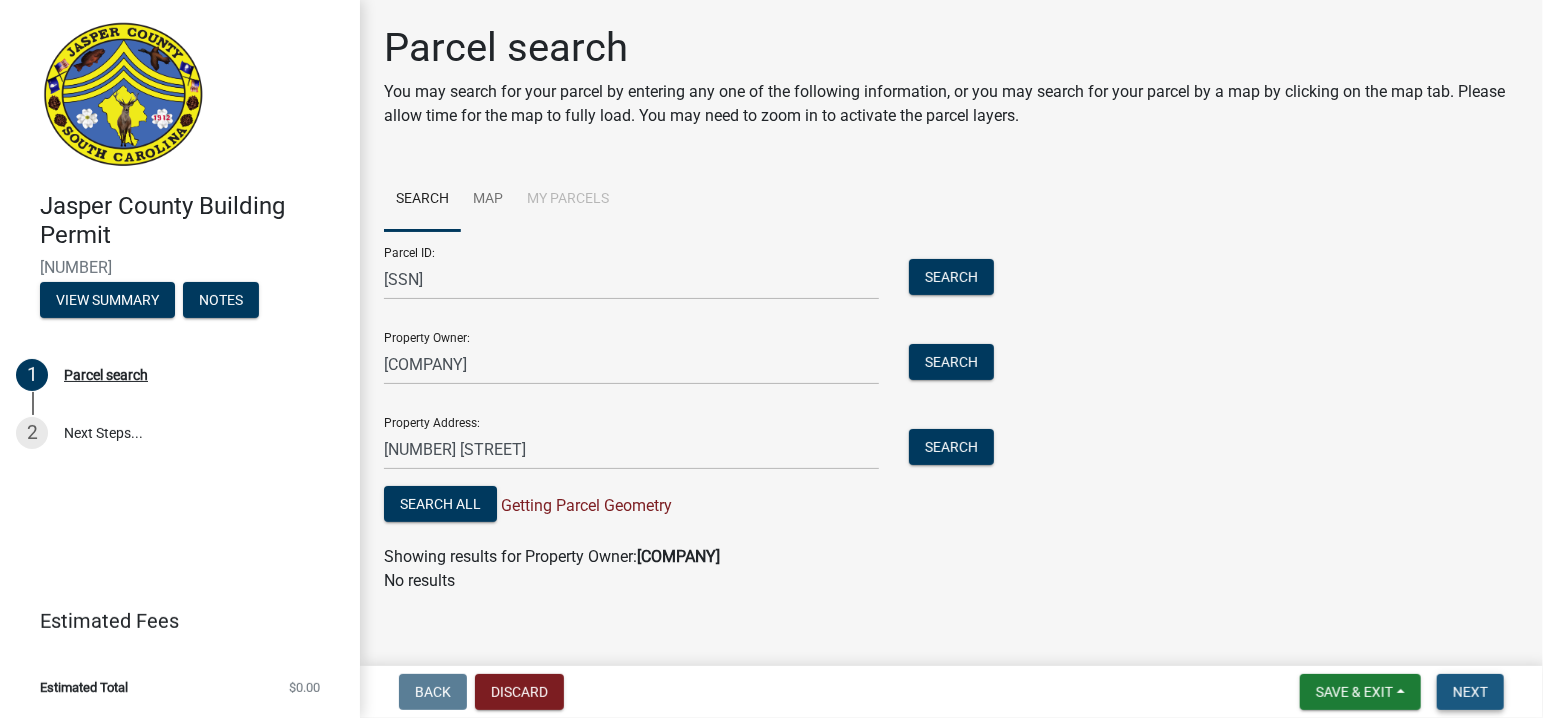 click on "Next" at bounding box center [1470, 692] 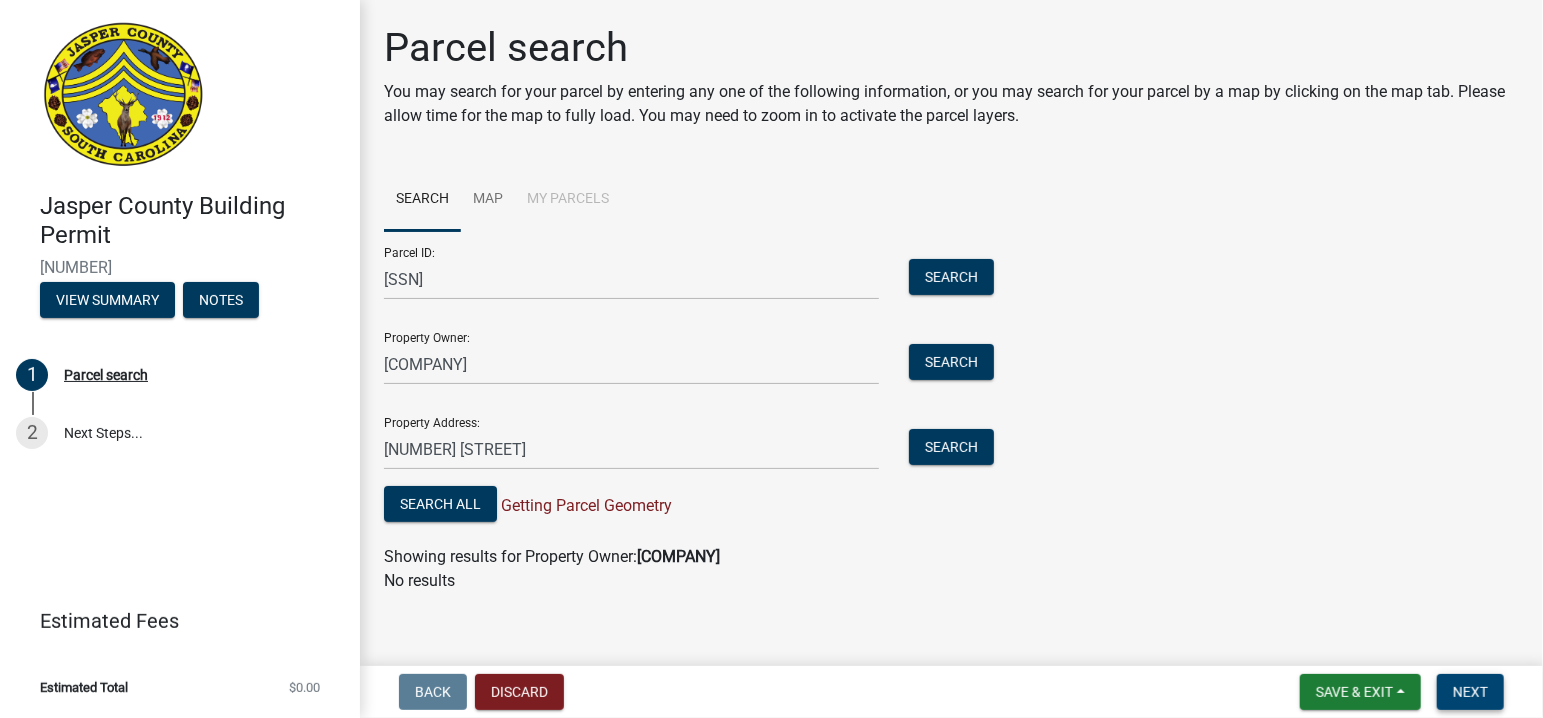 scroll, scrollTop: 12, scrollLeft: 0, axis: vertical 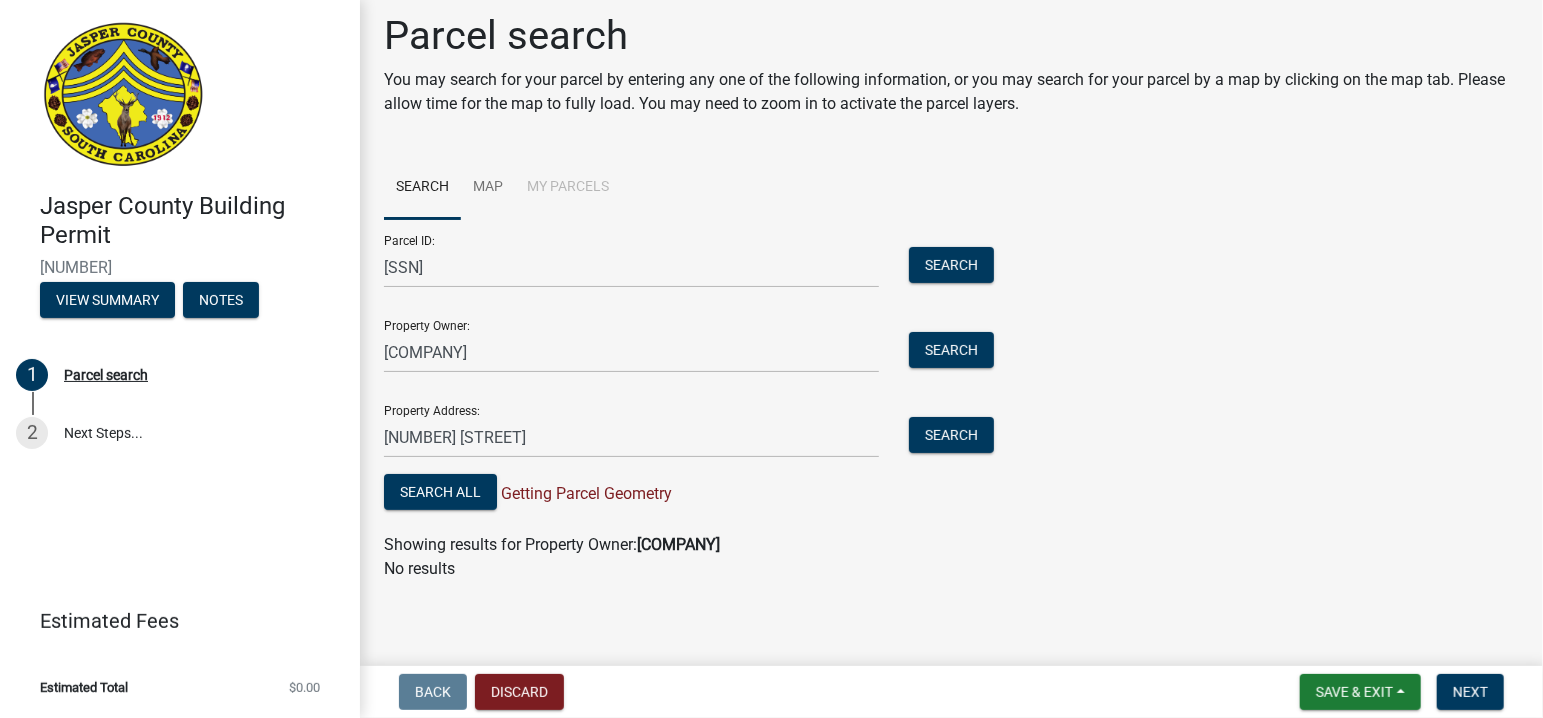 click on "Parcel search You may search for your parcel by entering any one of the following information, or you may search for your parcel by a map by clicking on the map tab.
Please allow time for the map to fully load. You may need to zoom in to activate the parcel layers. Search Map My Parcels  Parcel ID:  067-00-01-022  Search   Property Owner:  Autonation  Search   Property Address:  84 Auto Mall Boulevard  Search   Search All   Getting Parcel Geometry  Showing results for Property Owner:  Autonation No results" 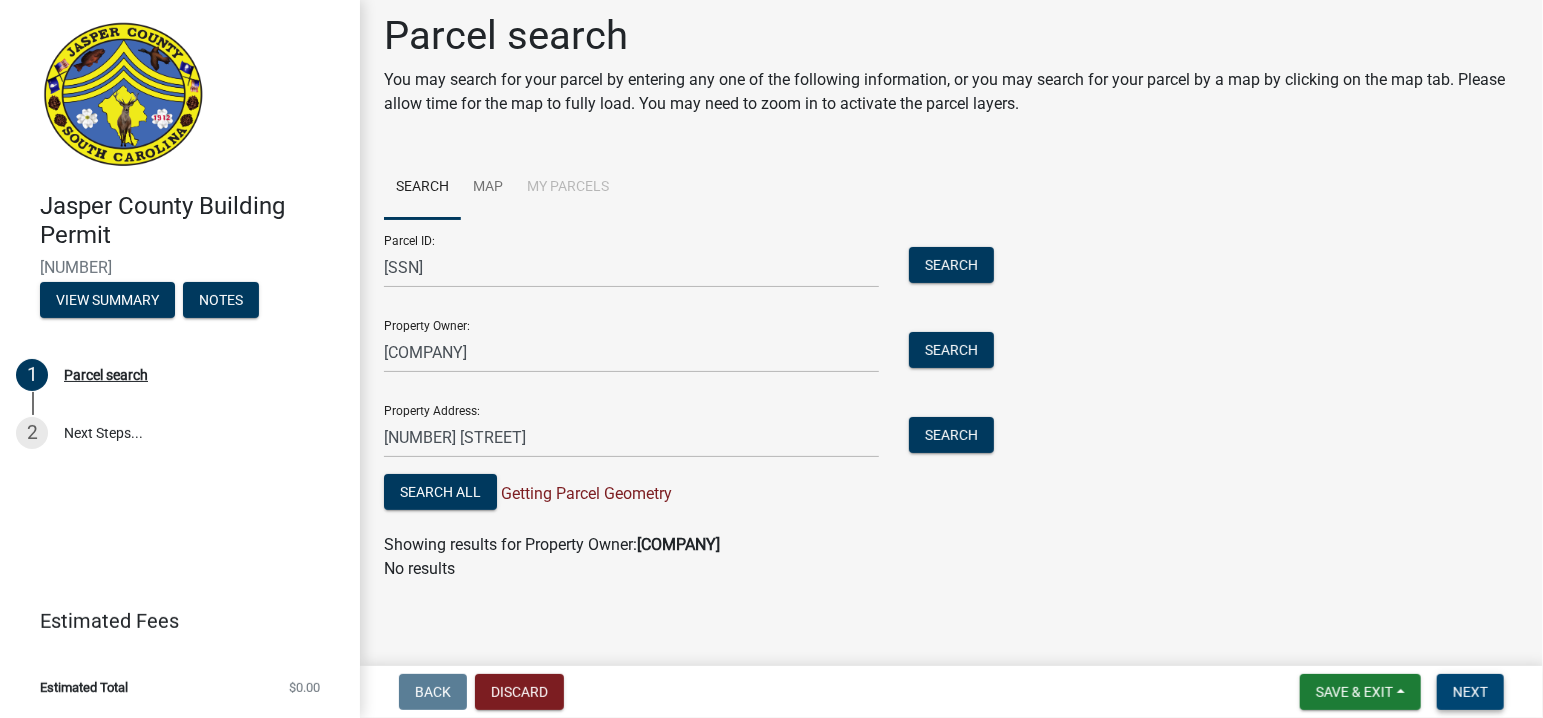 click on "Next" at bounding box center [1470, 692] 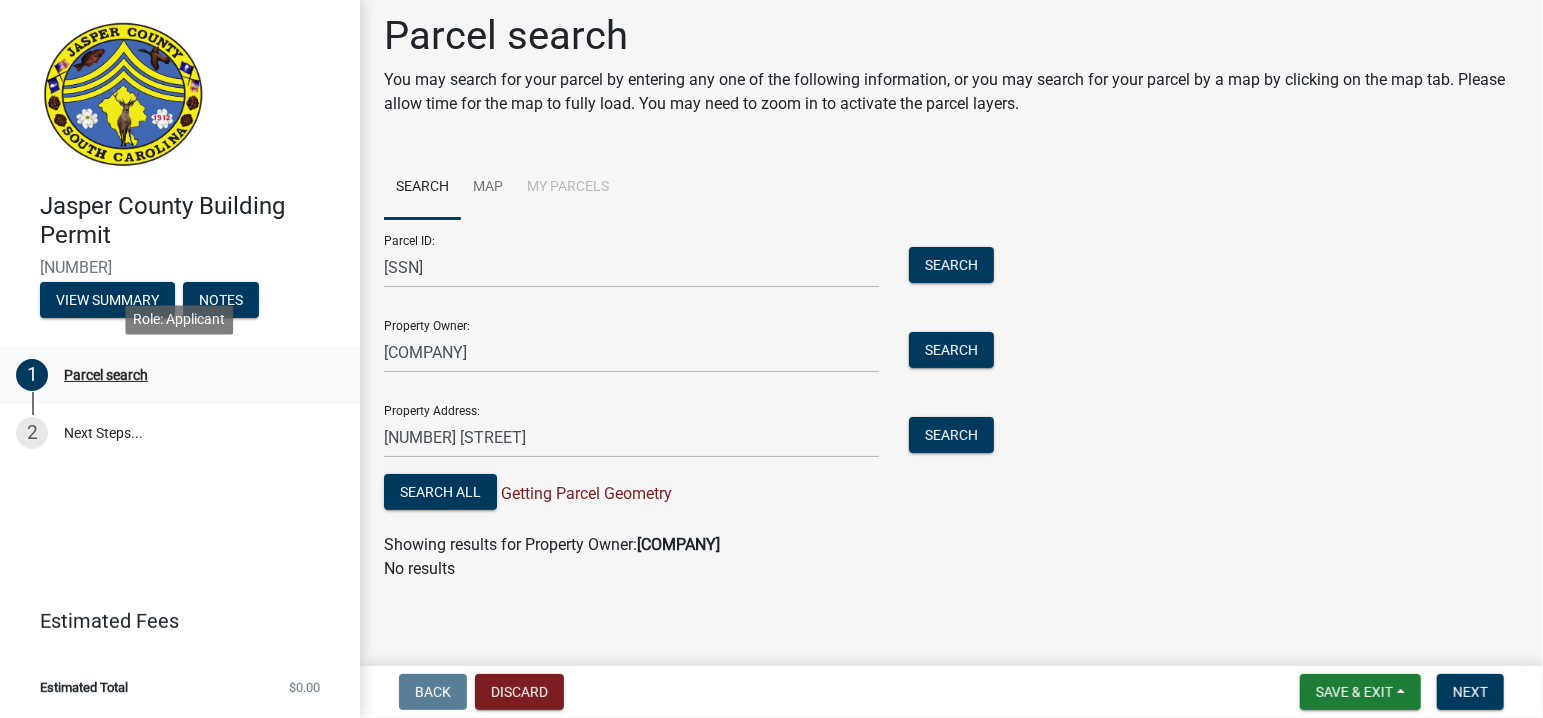 click on "Parcel search" at bounding box center (106, 375) 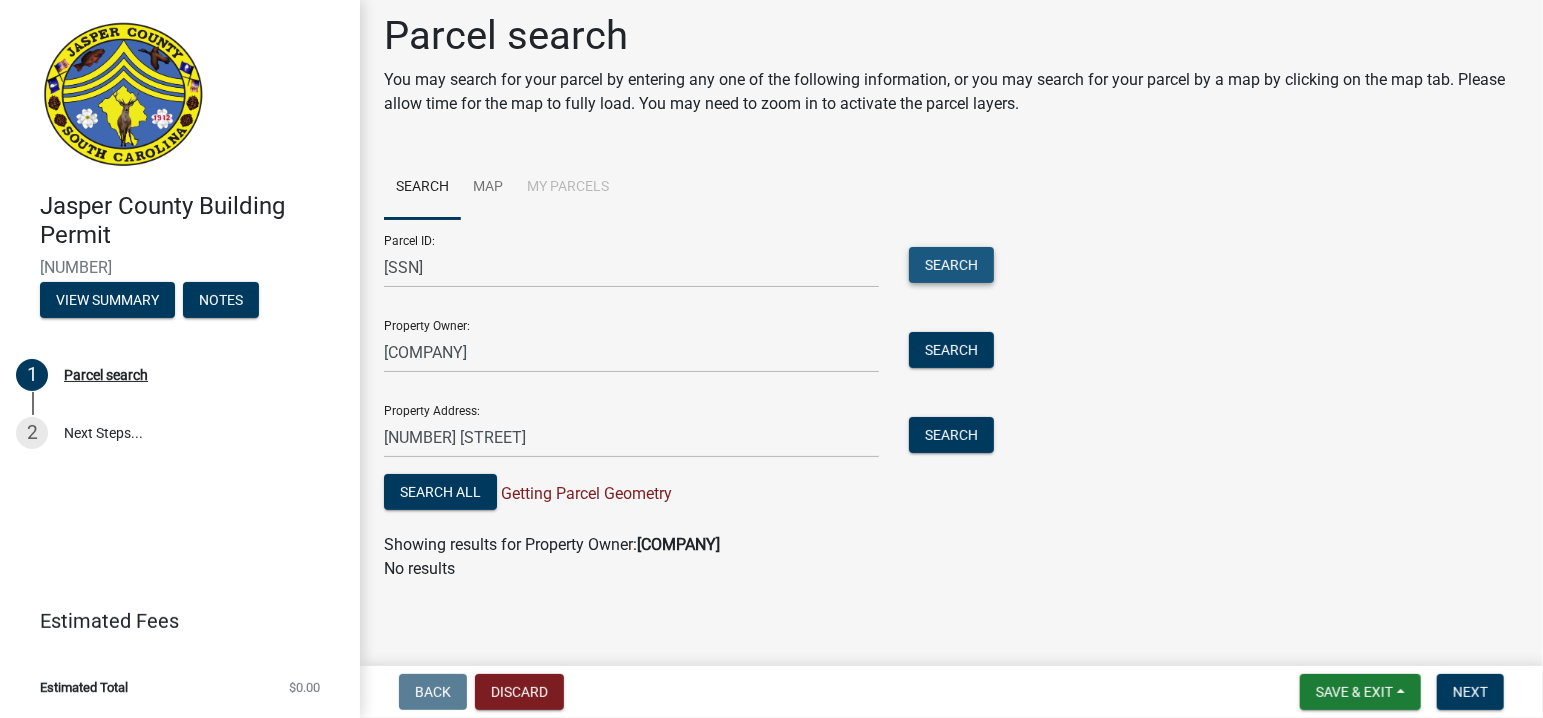 click on "Search" at bounding box center [951, 265] 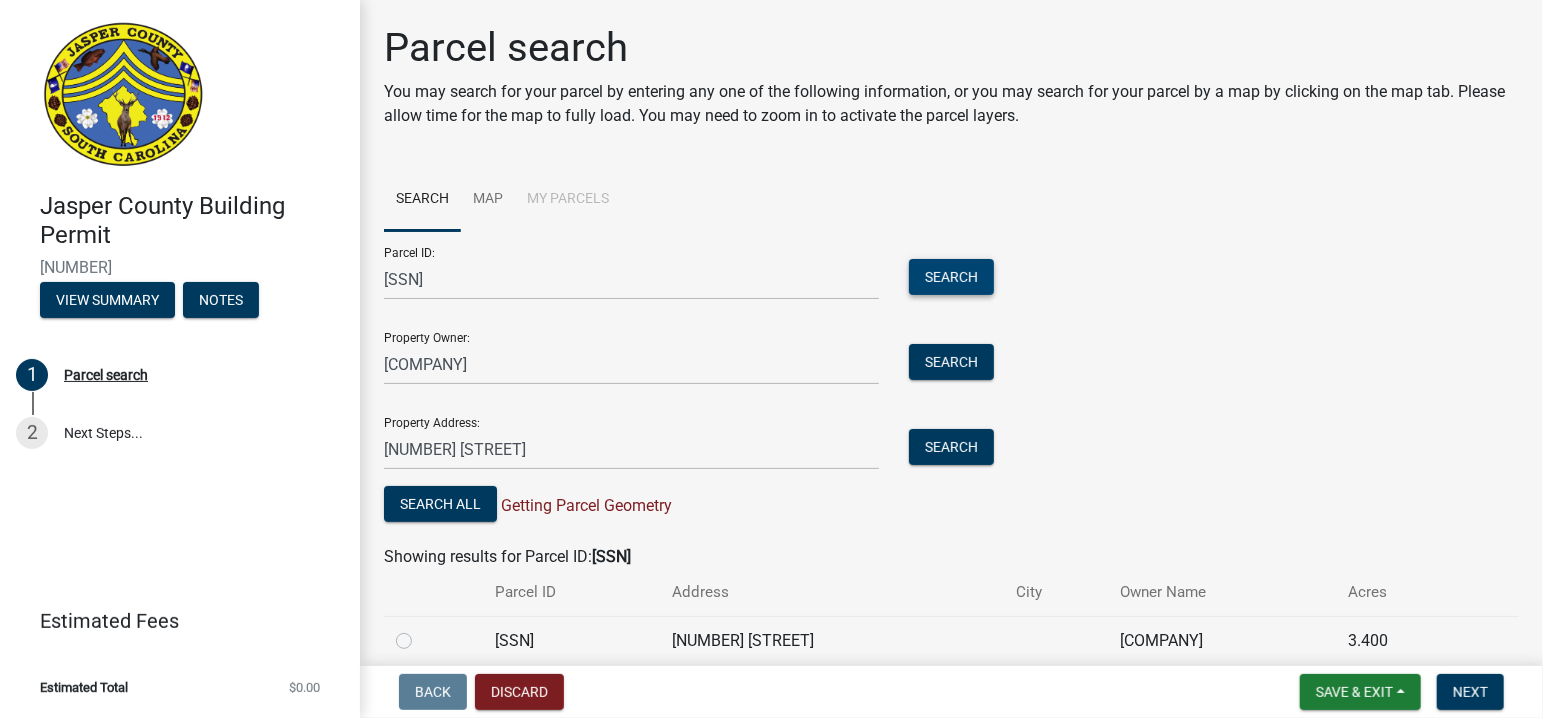 scroll, scrollTop: 84, scrollLeft: 0, axis: vertical 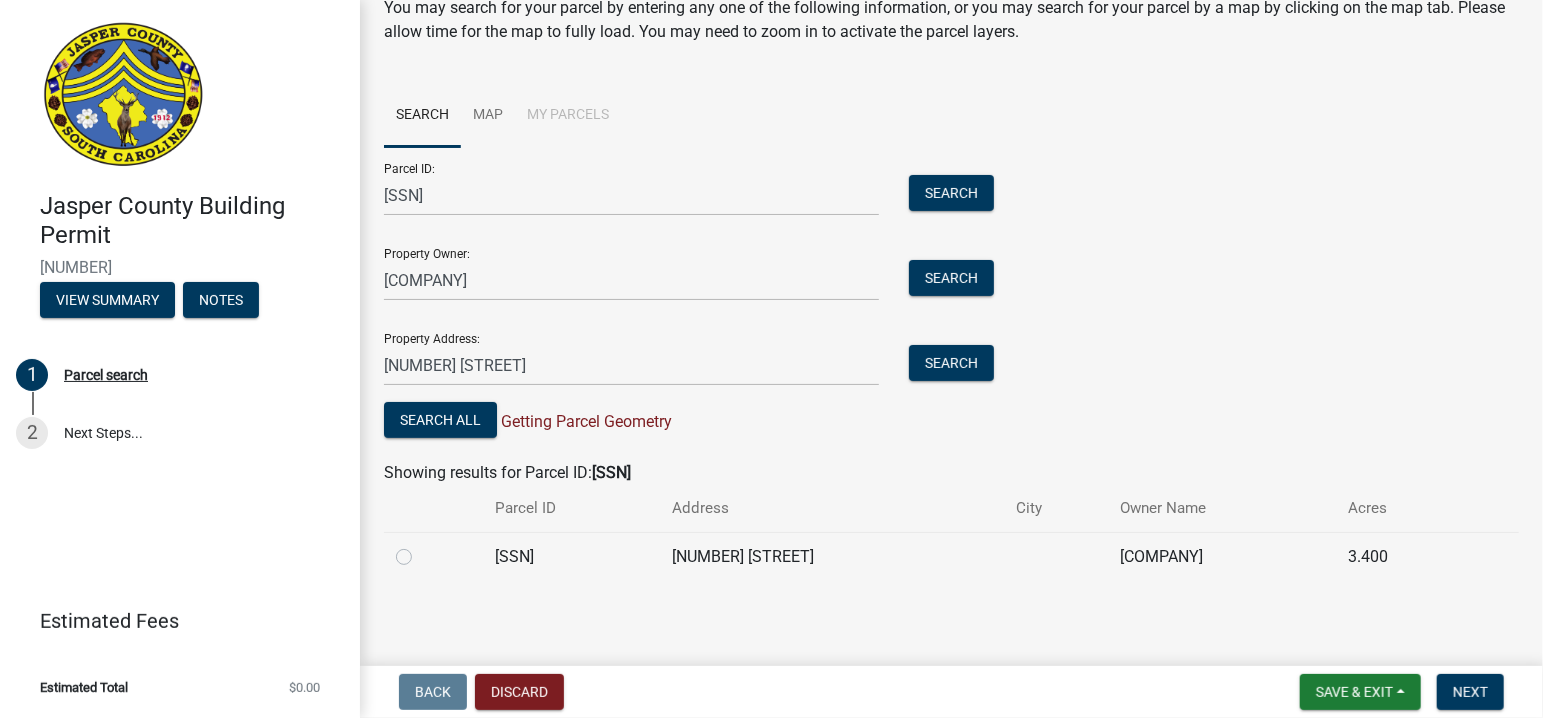click 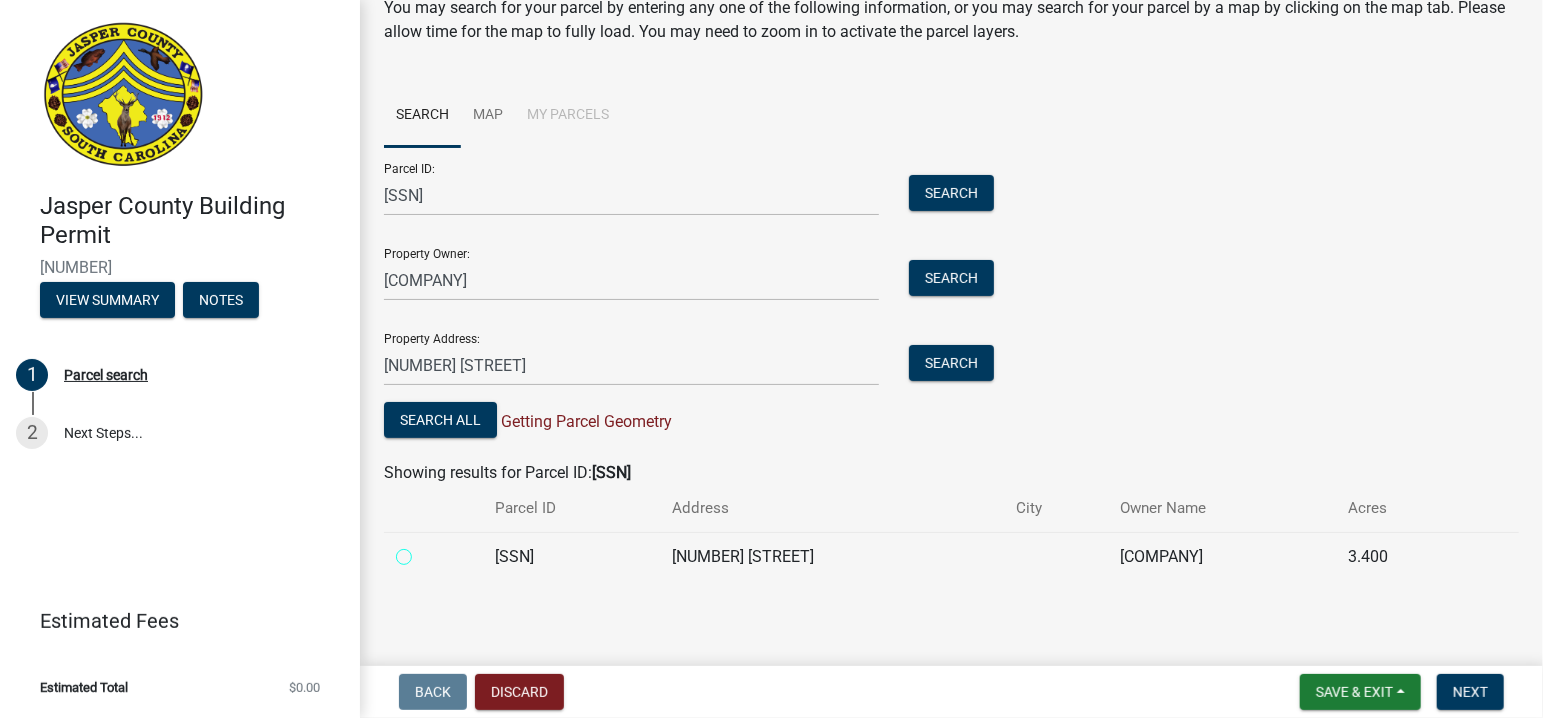 radio on "true" 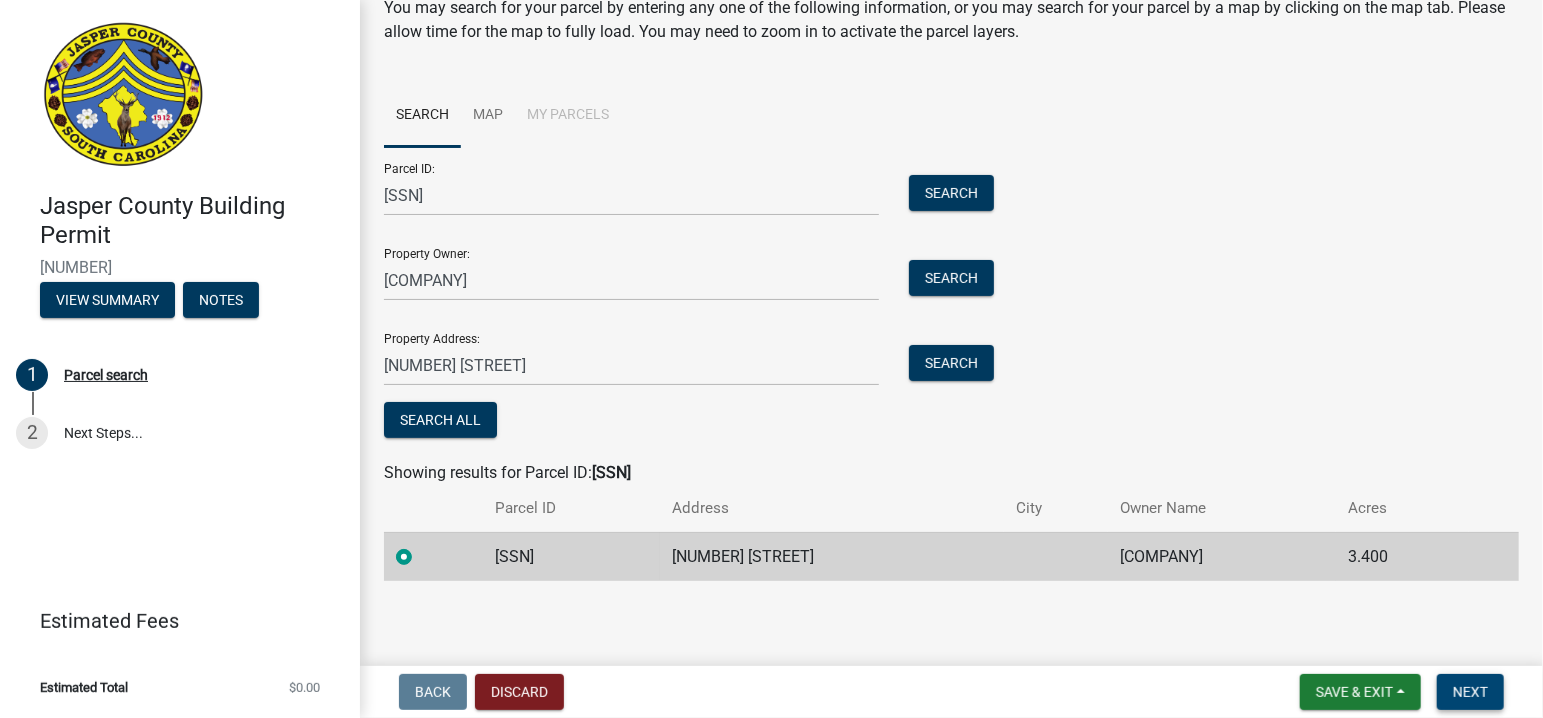 click on "Next" at bounding box center [1470, 692] 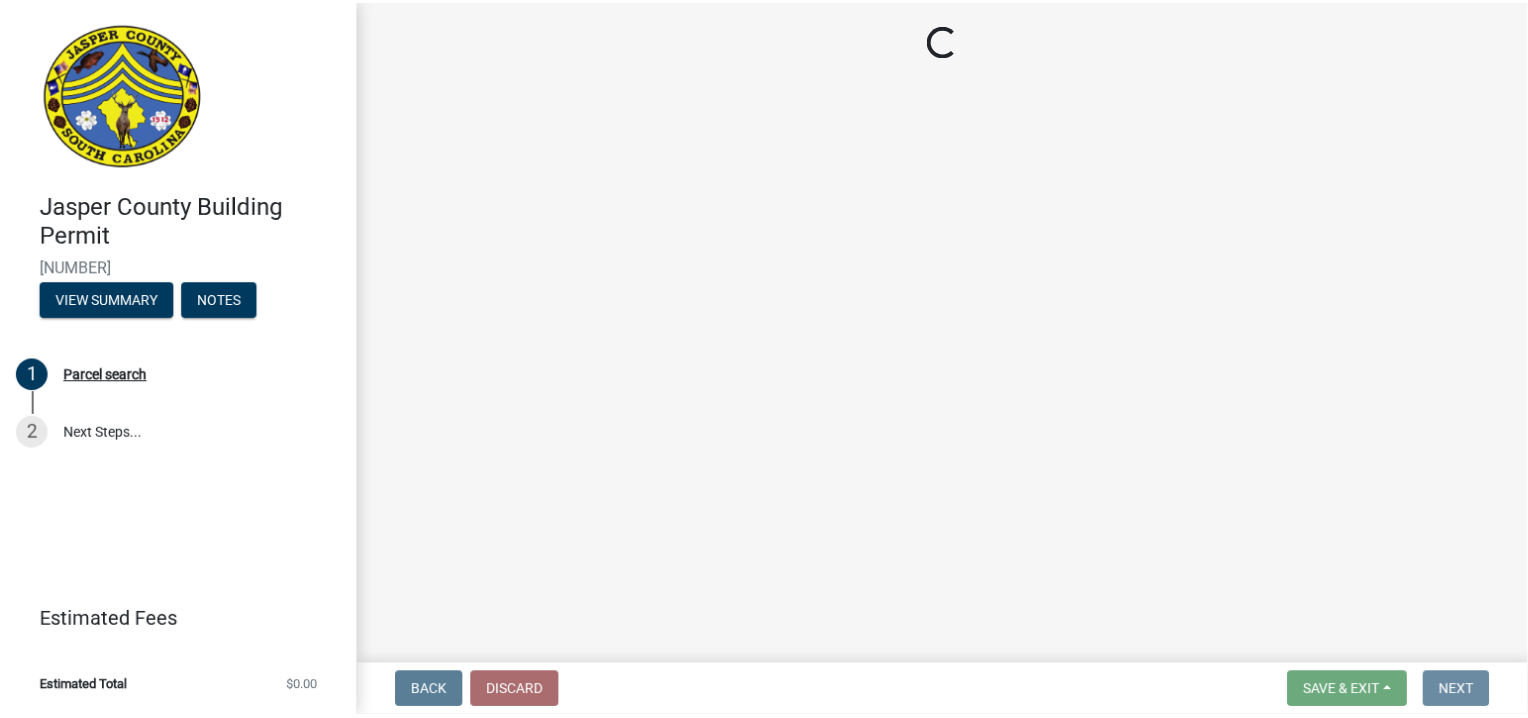 scroll, scrollTop: 0, scrollLeft: 0, axis: both 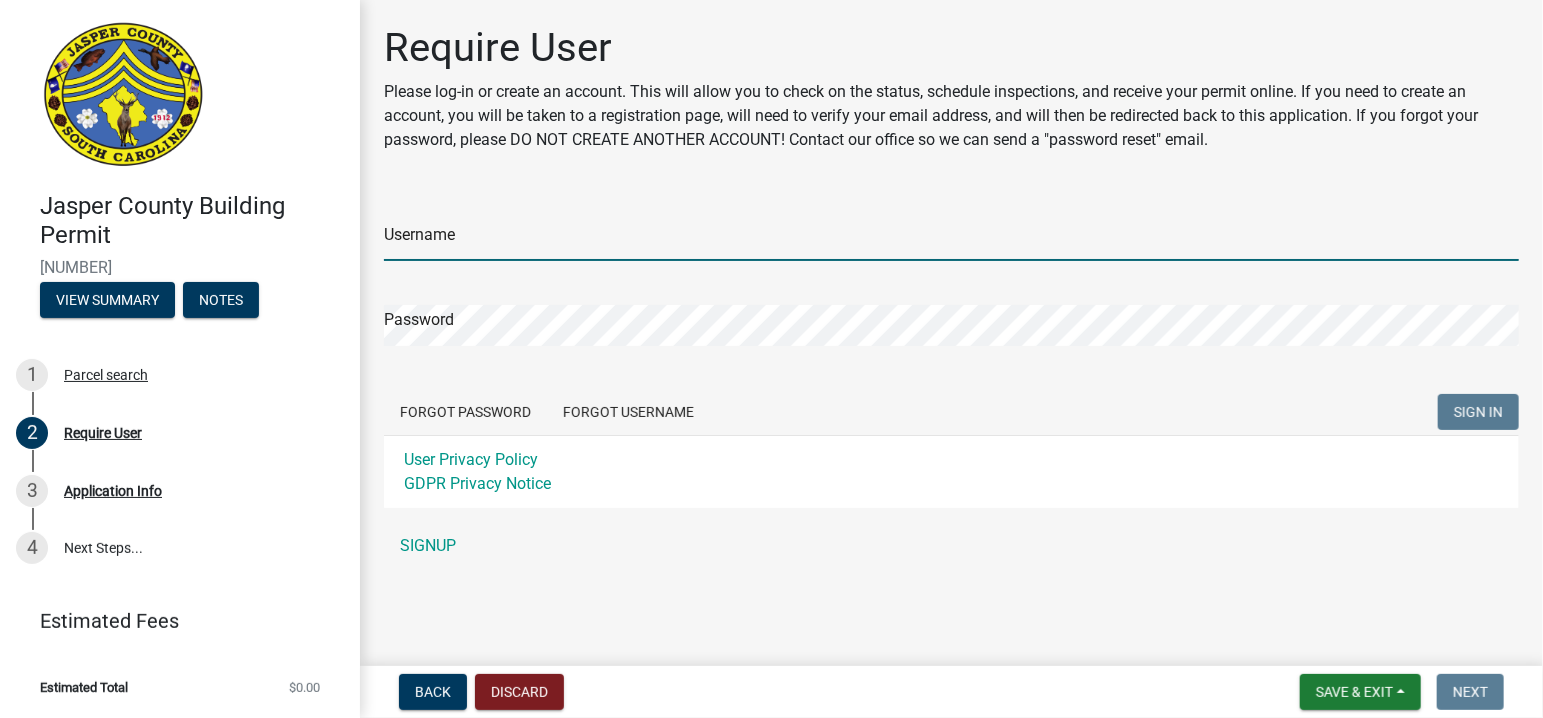 click on "Username" at bounding box center (951, 240) 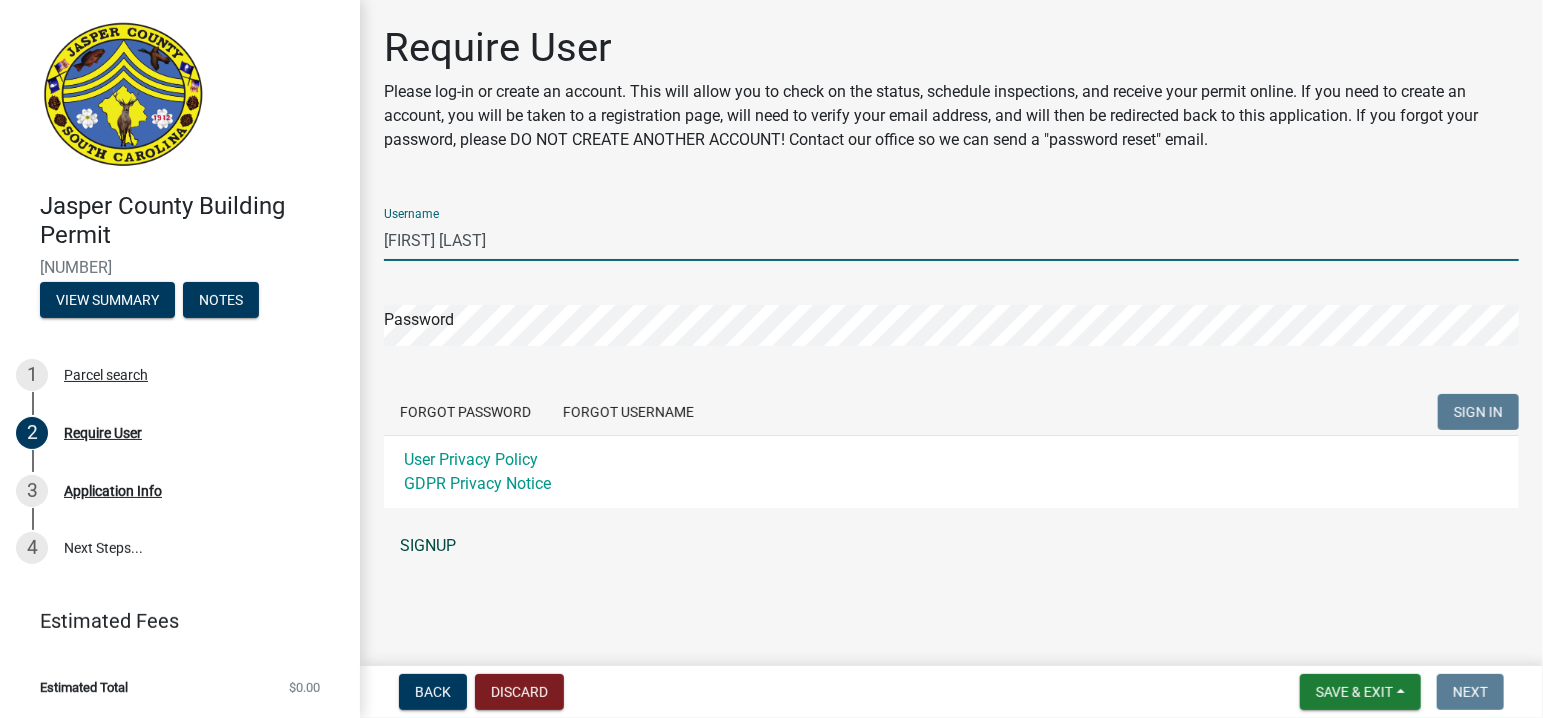 type on "Caye Youmans" 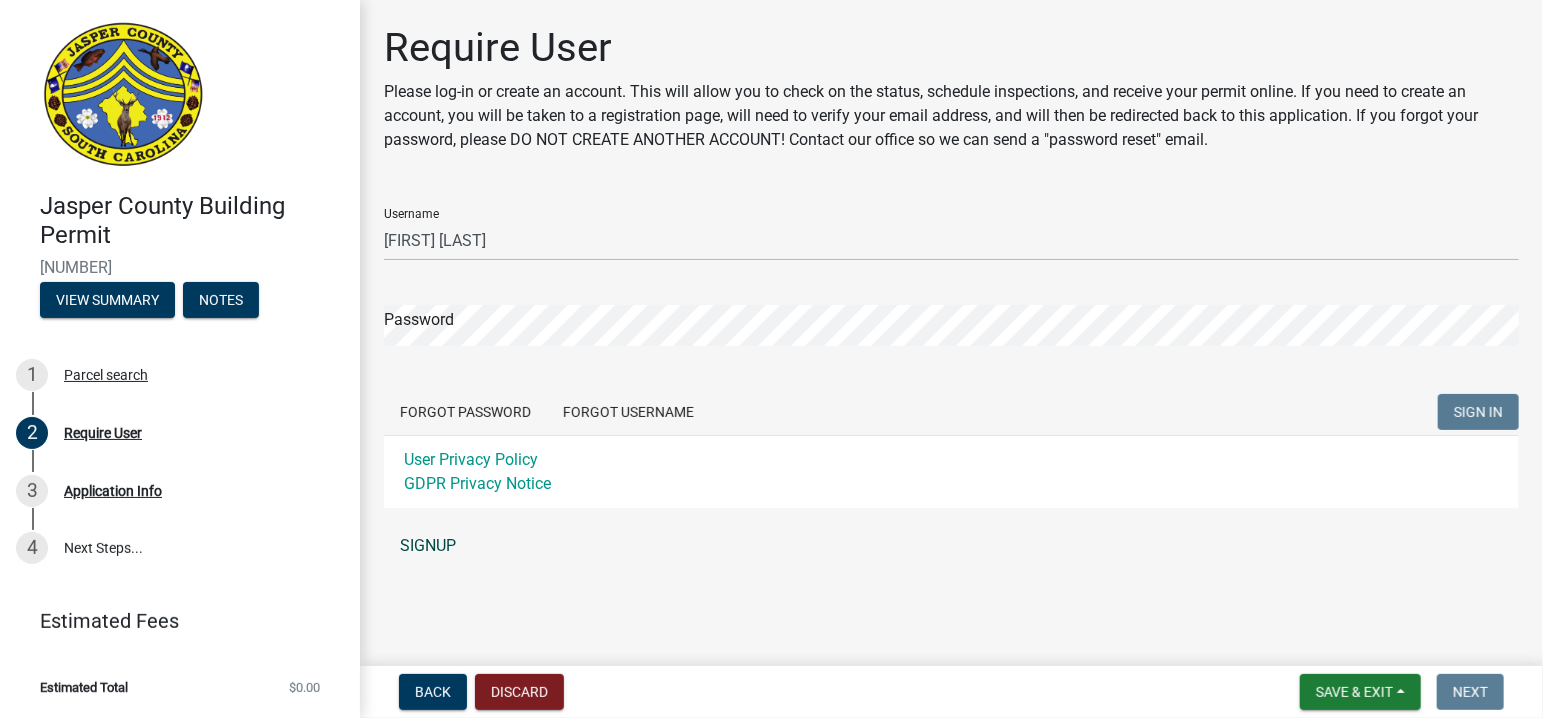 click on "SIGNUP" 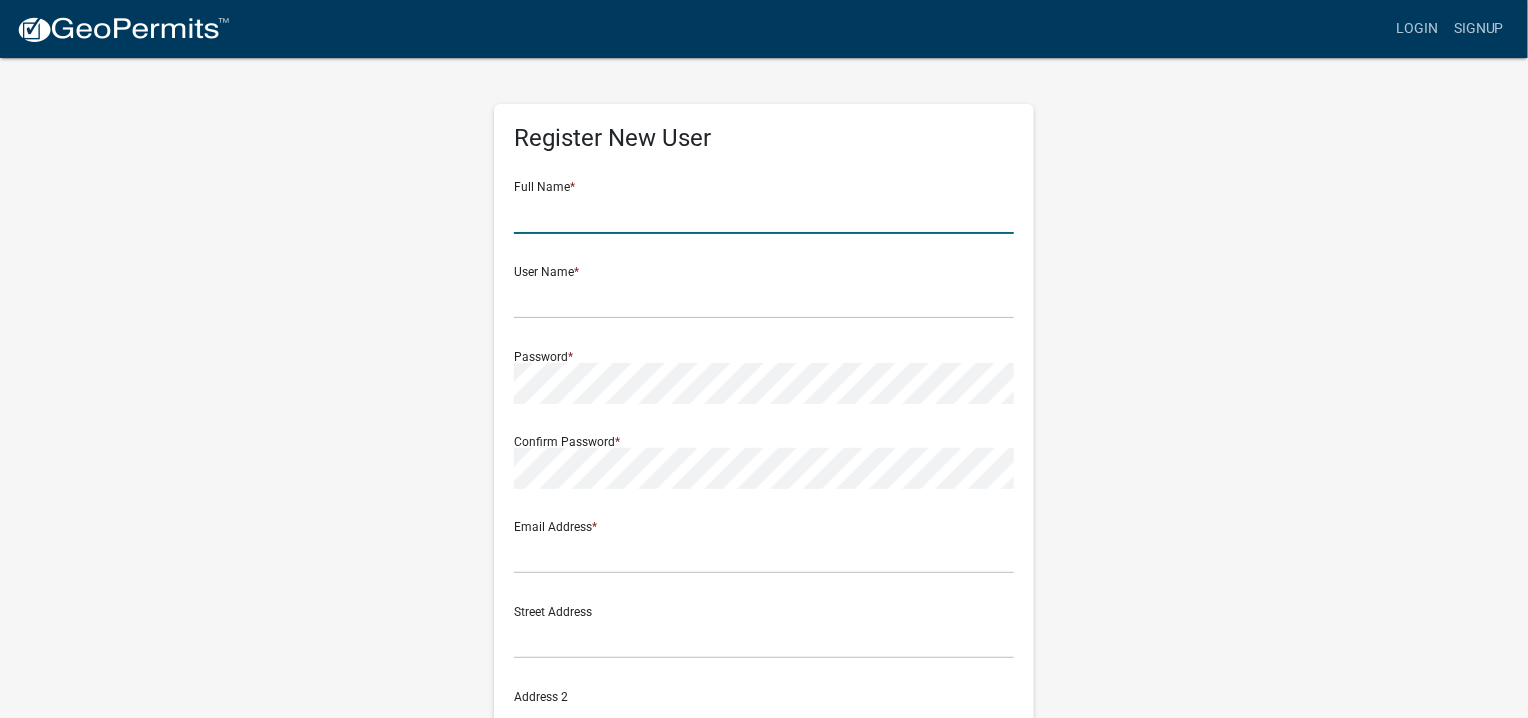 click 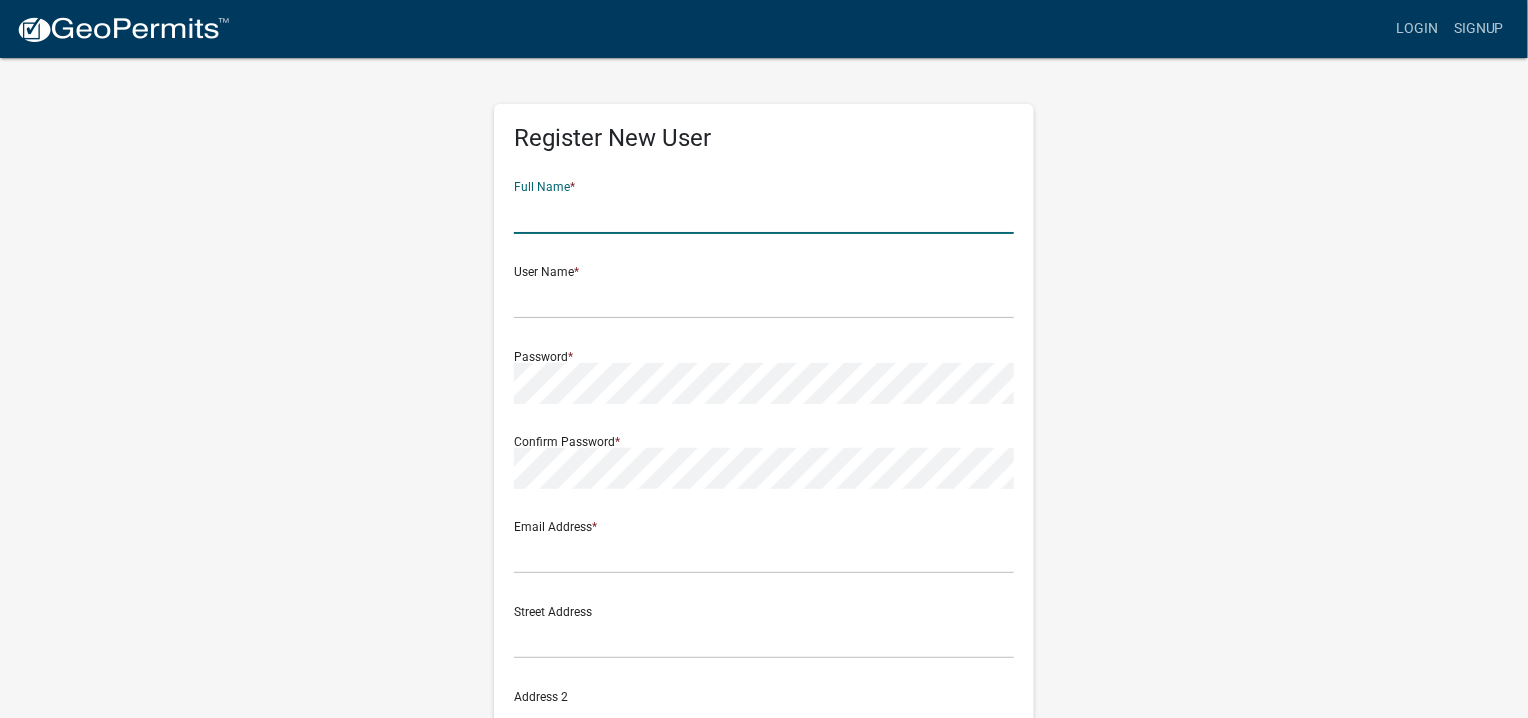 type on "Caye Youmans" 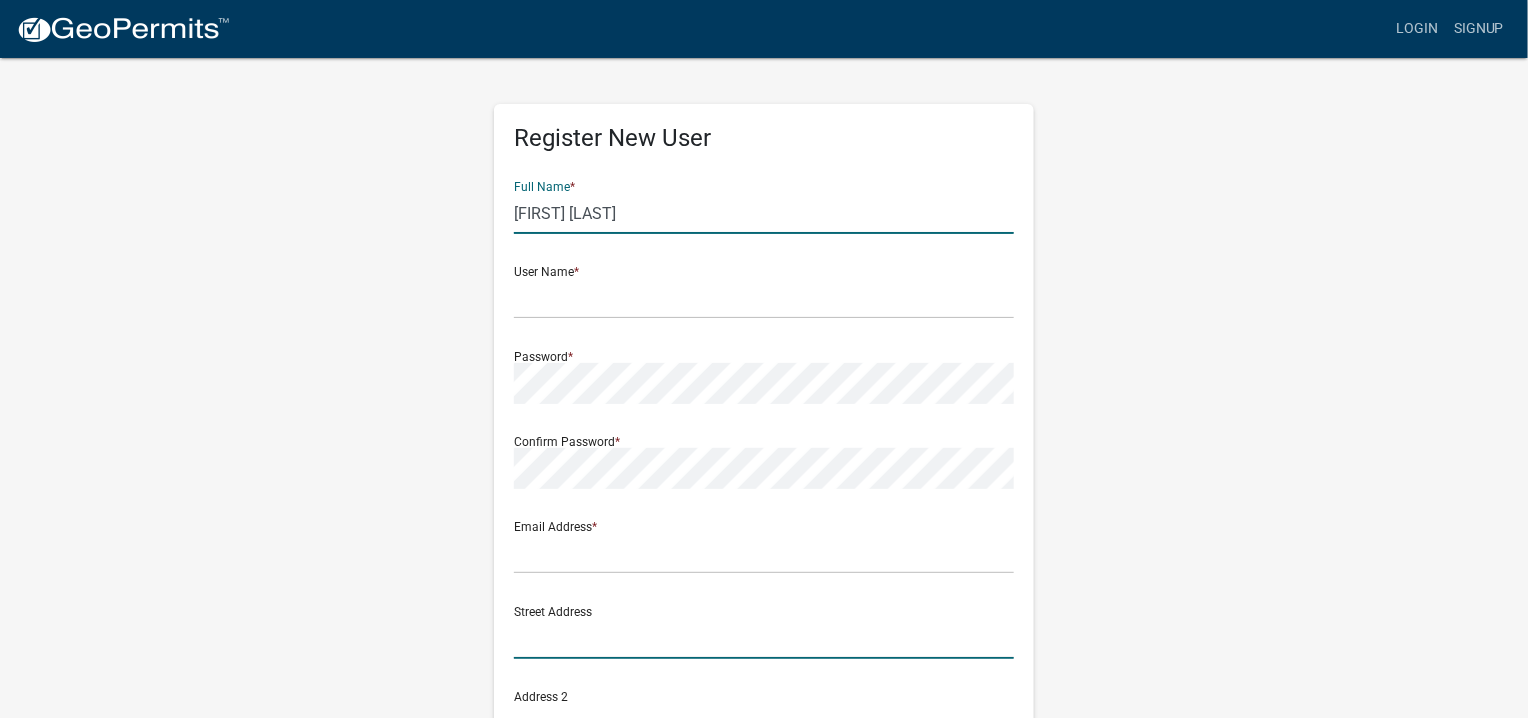 type on "177 Cherry Point Road" 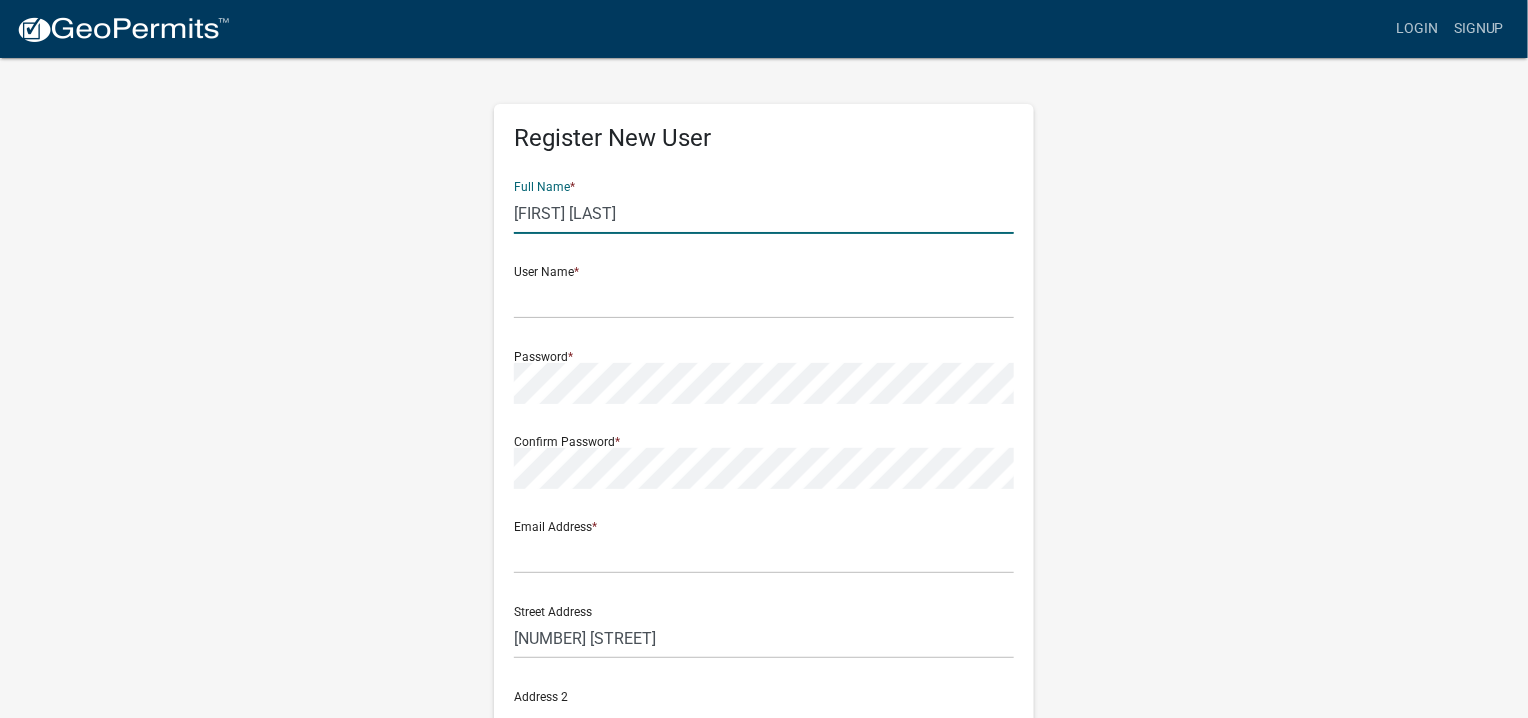 type on "Okatie" 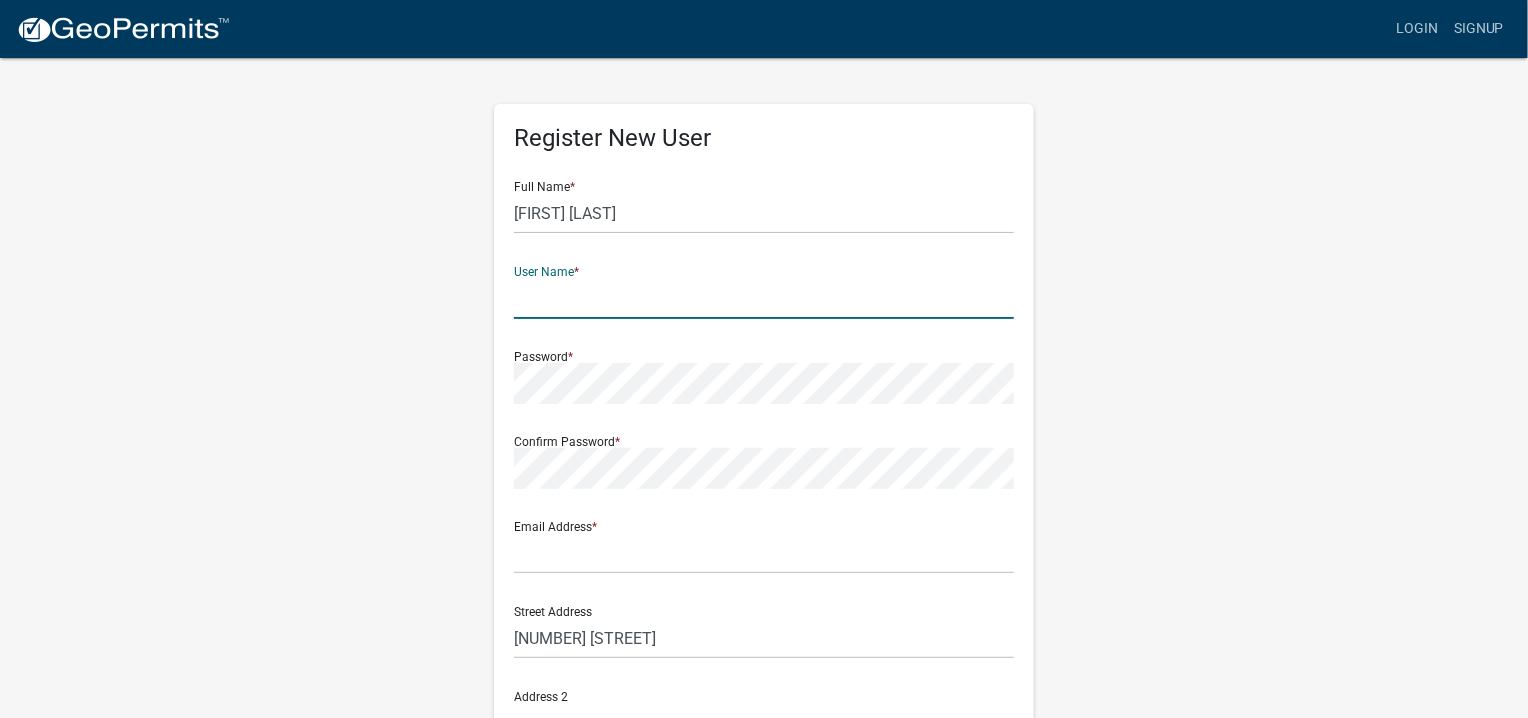 click 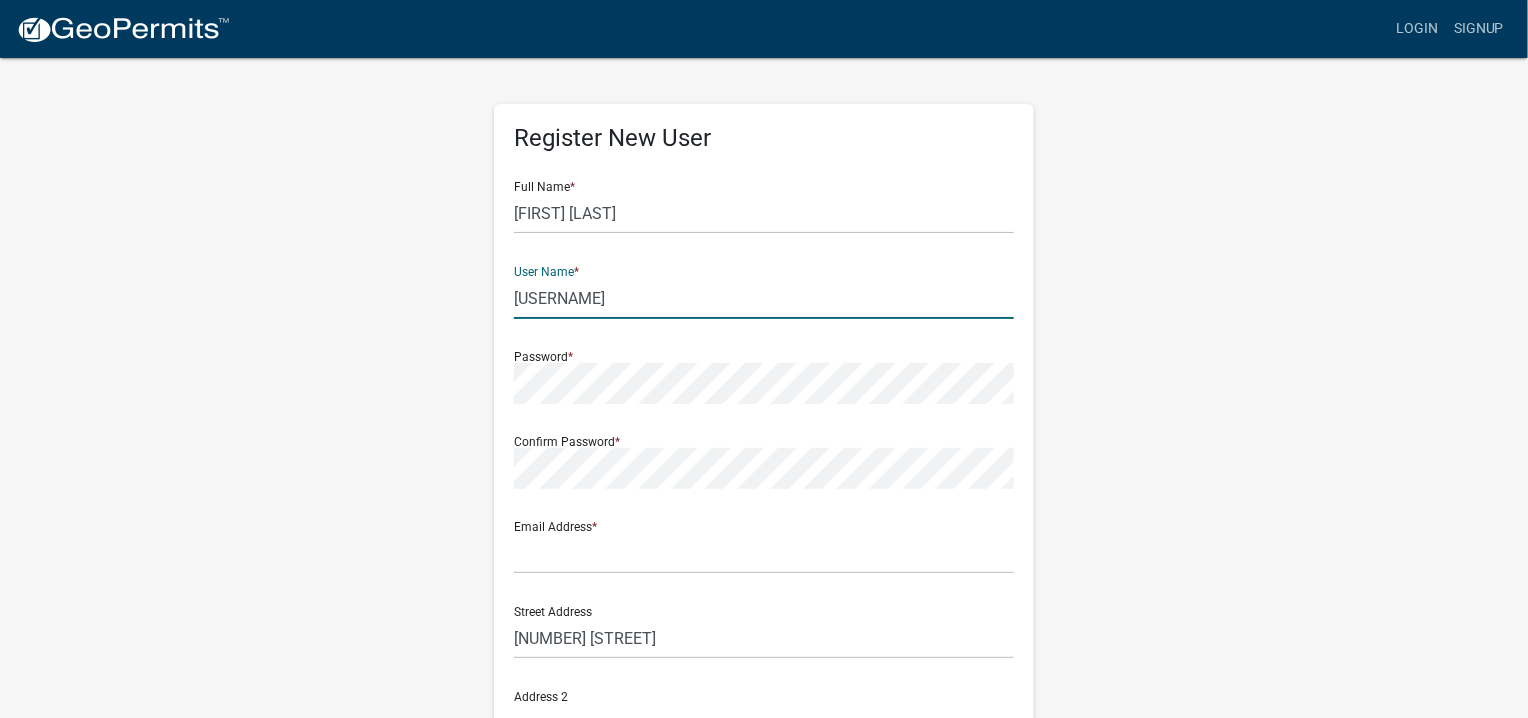 type on "[USERNAME]" 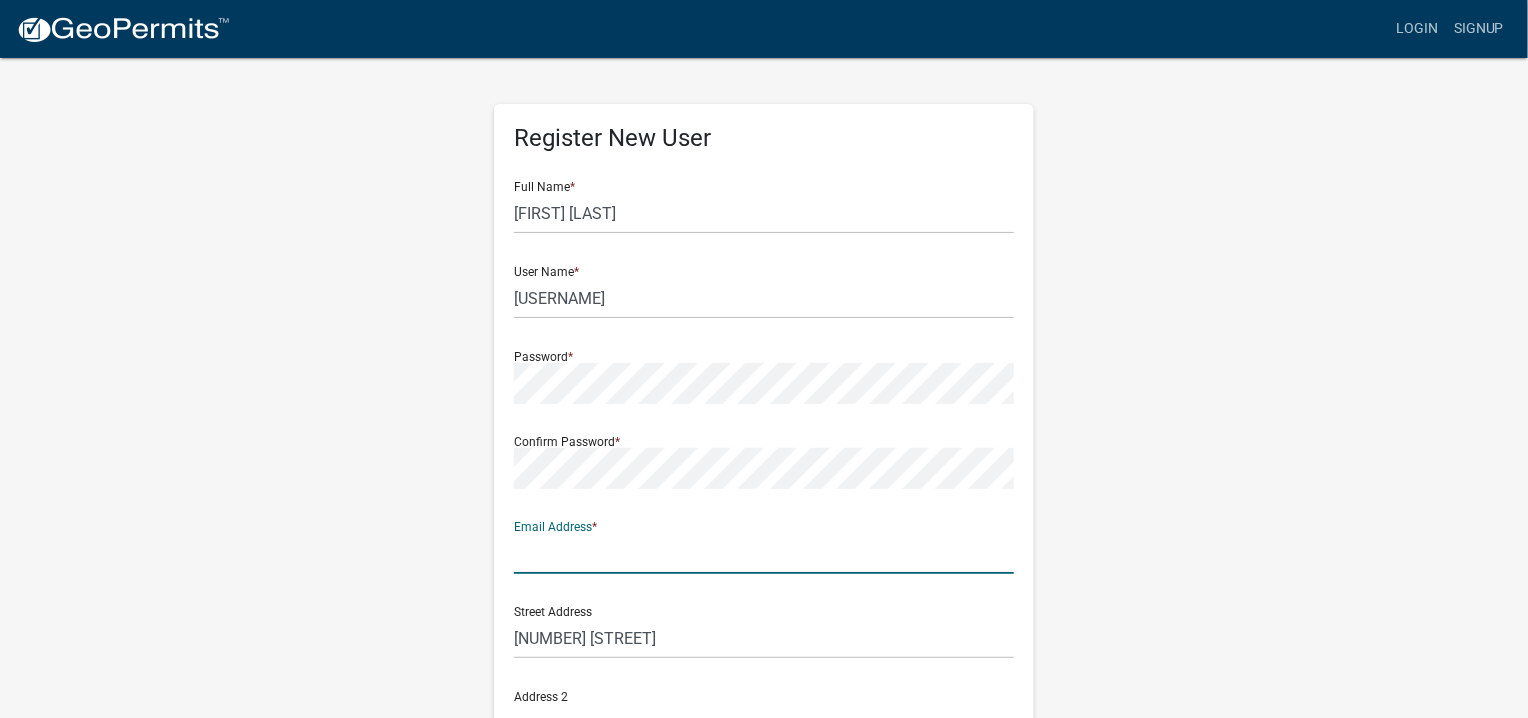 click 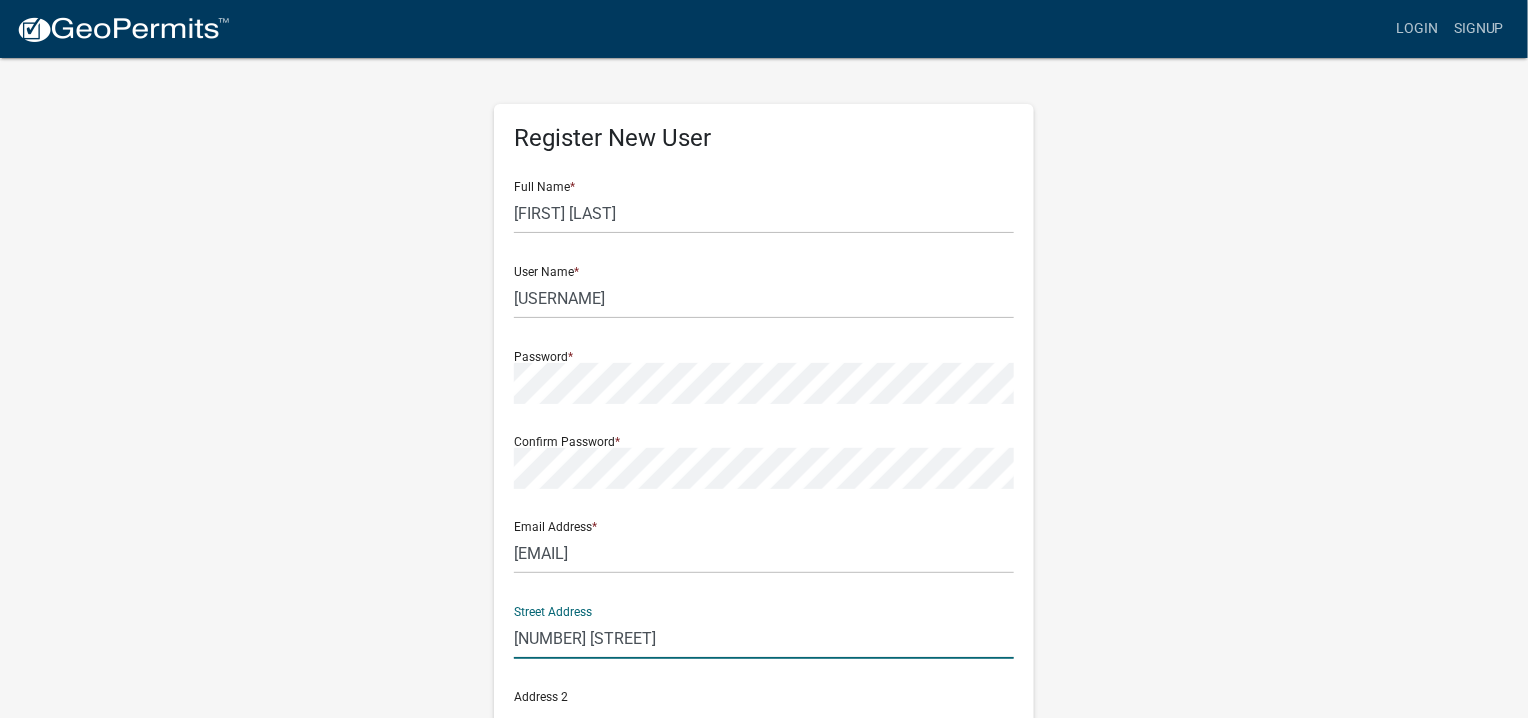drag, startPoint x: 683, startPoint y: 642, endPoint x: 508, endPoint y: 634, distance: 175.18275 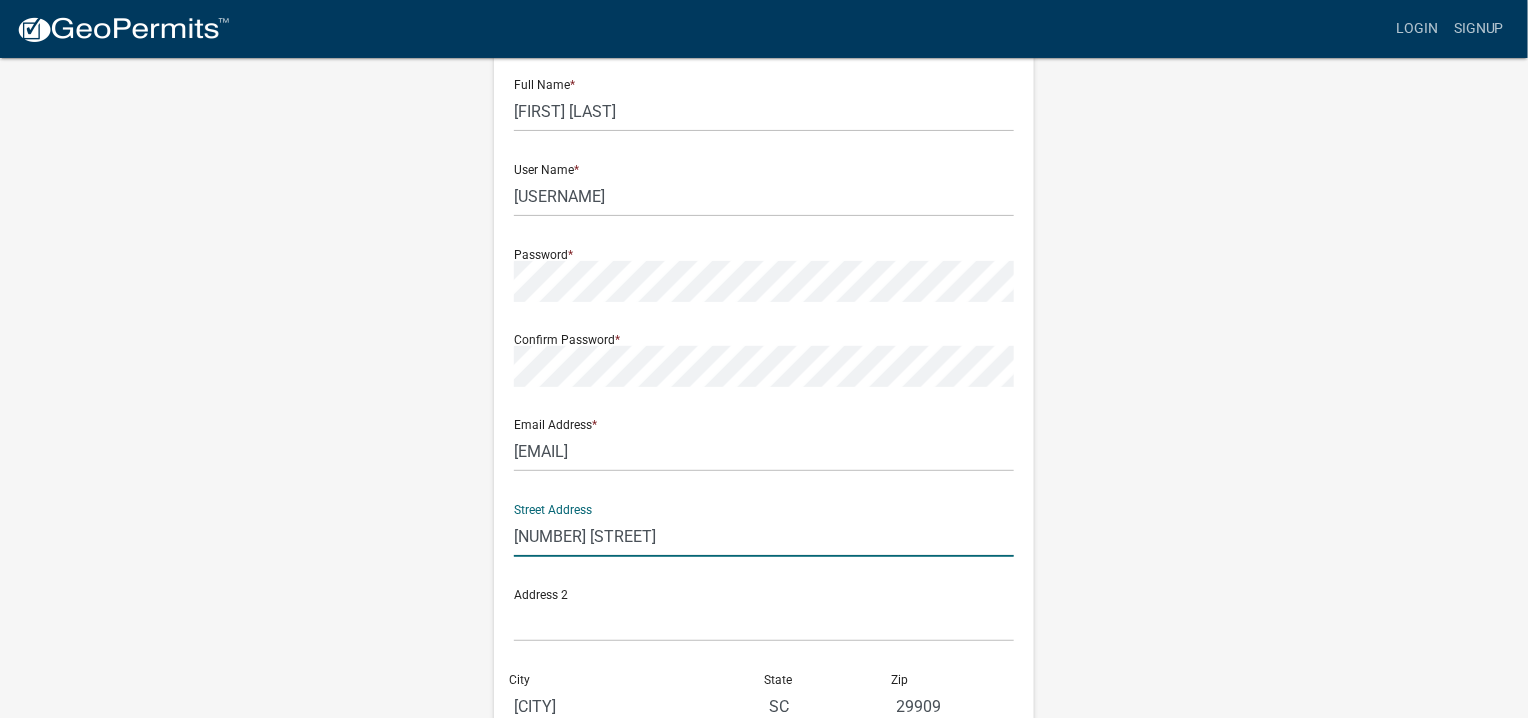 scroll, scrollTop: 200, scrollLeft: 0, axis: vertical 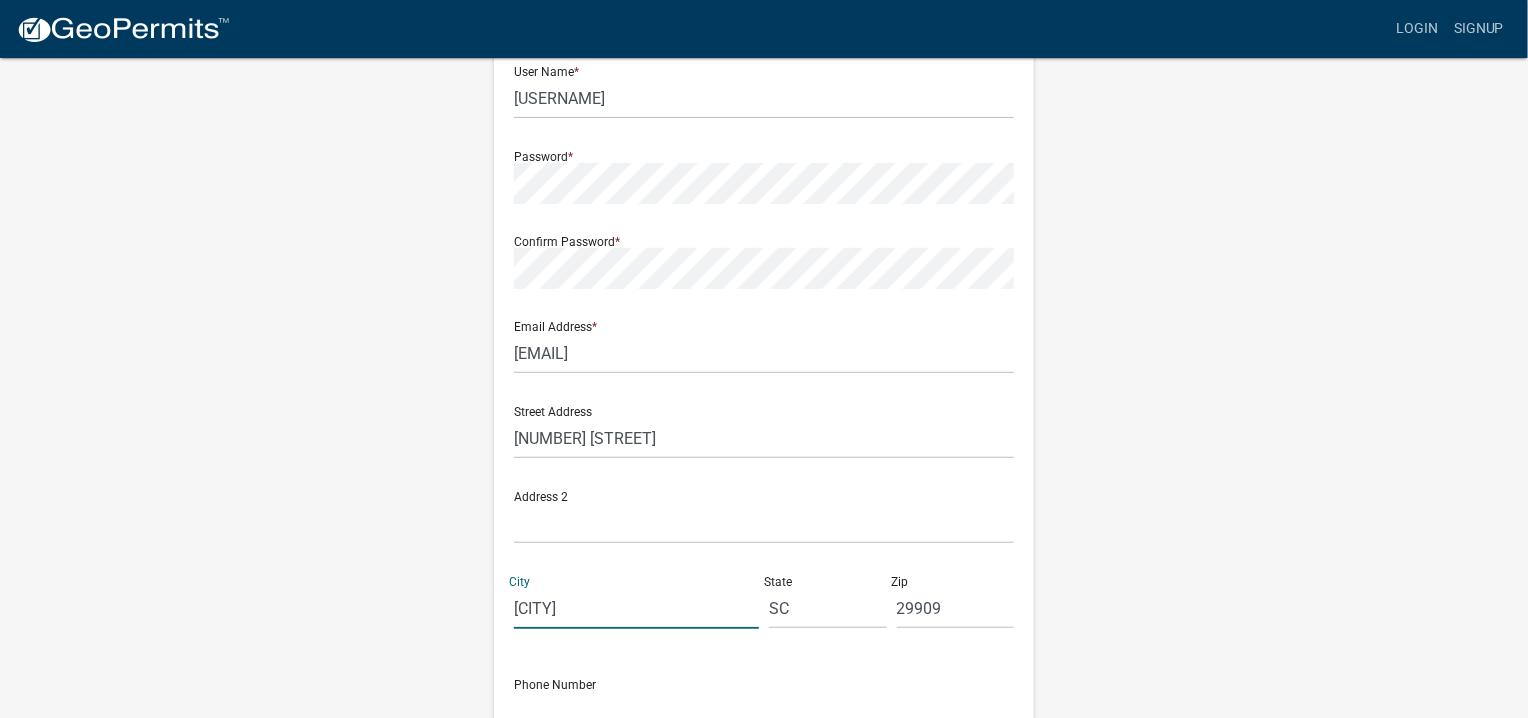 drag, startPoint x: 596, startPoint y: 598, endPoint x: 506, endPoint y: 608, distance: 90.55385 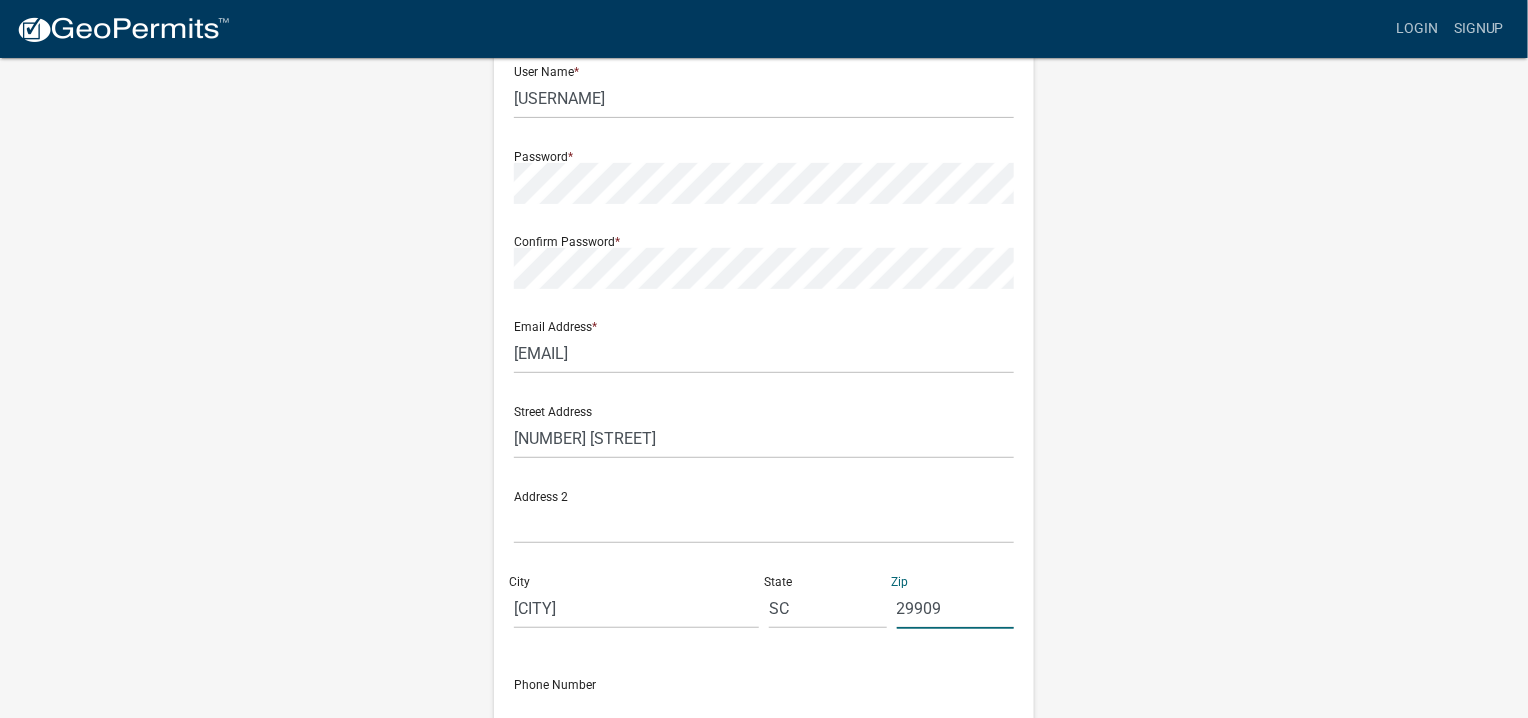 click on "29909" 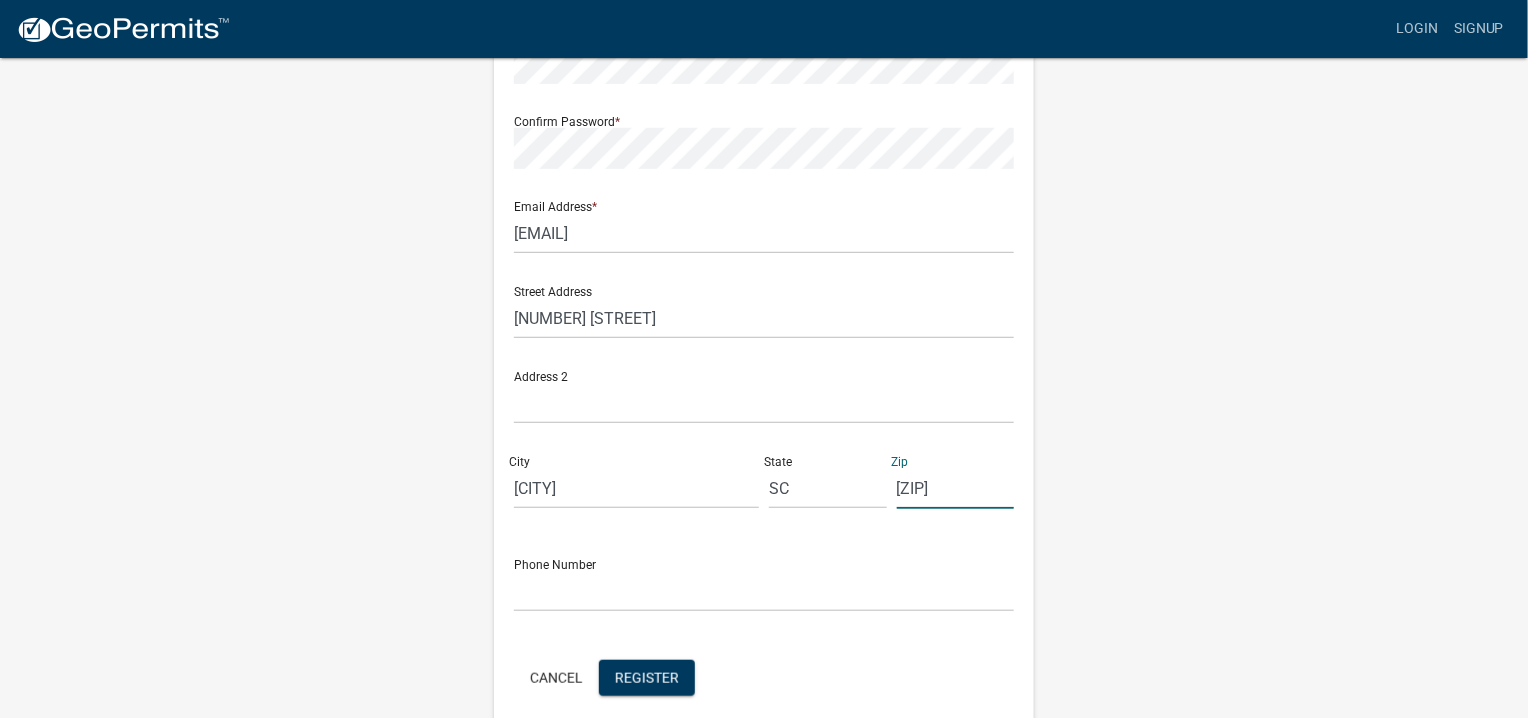 scroll, scrollTop: 400, scrollLeft: 0, axis: vertical 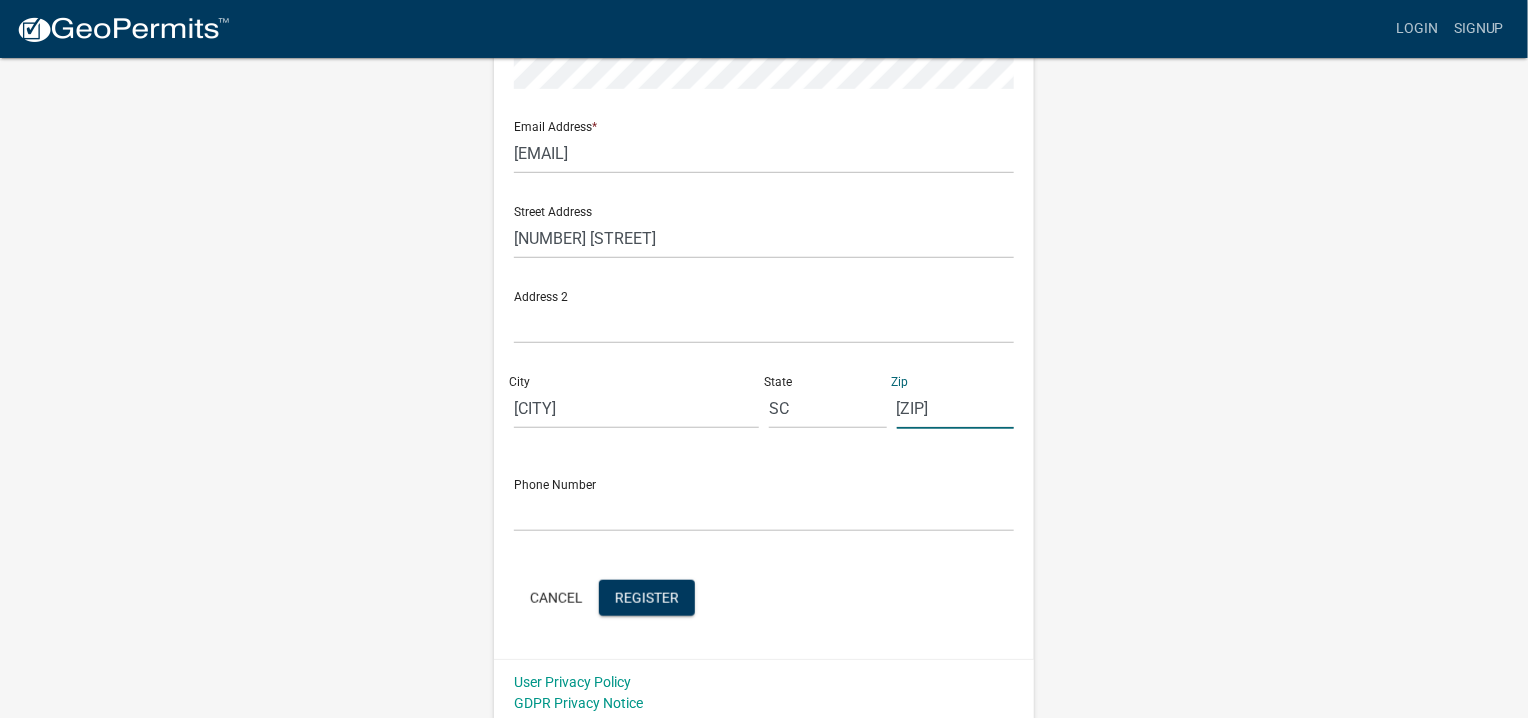 type on "29910" 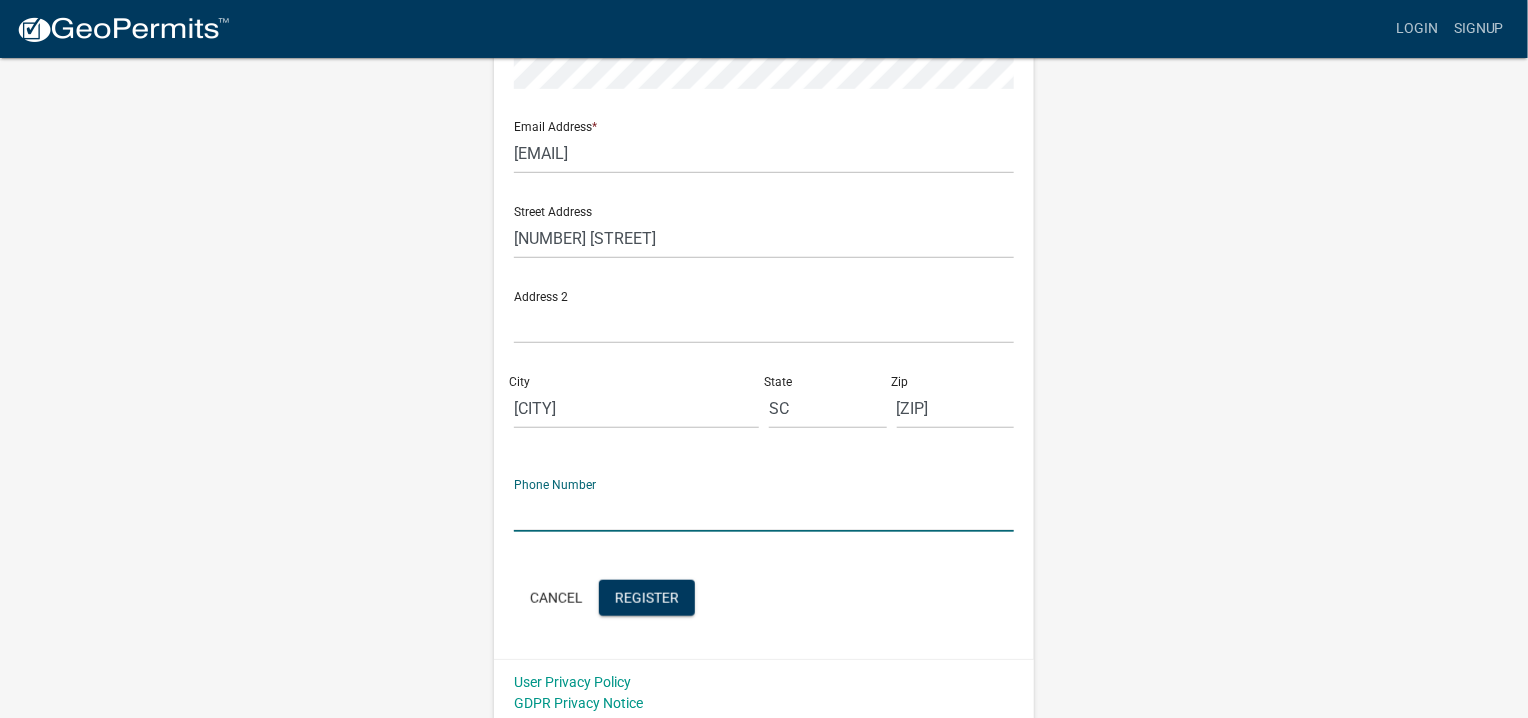 click 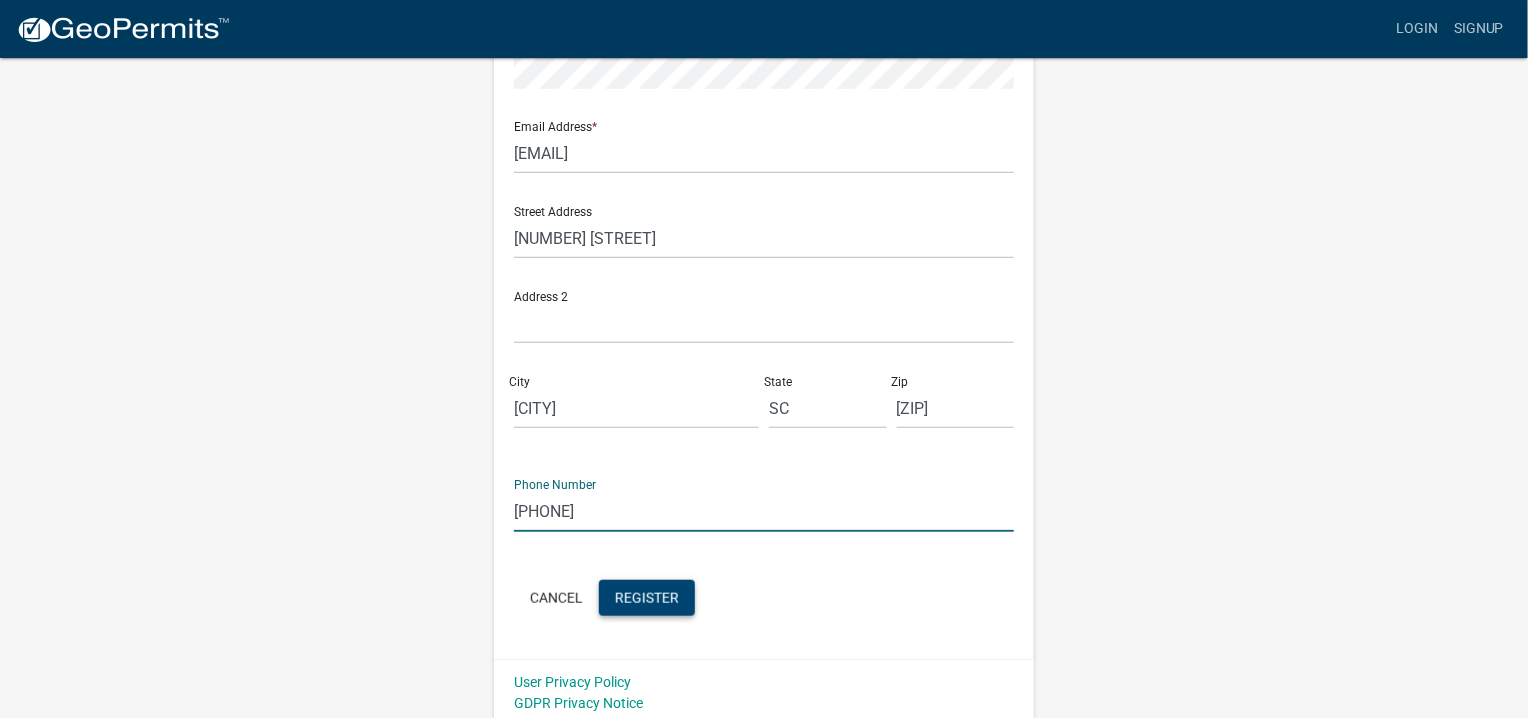 click on "Register" 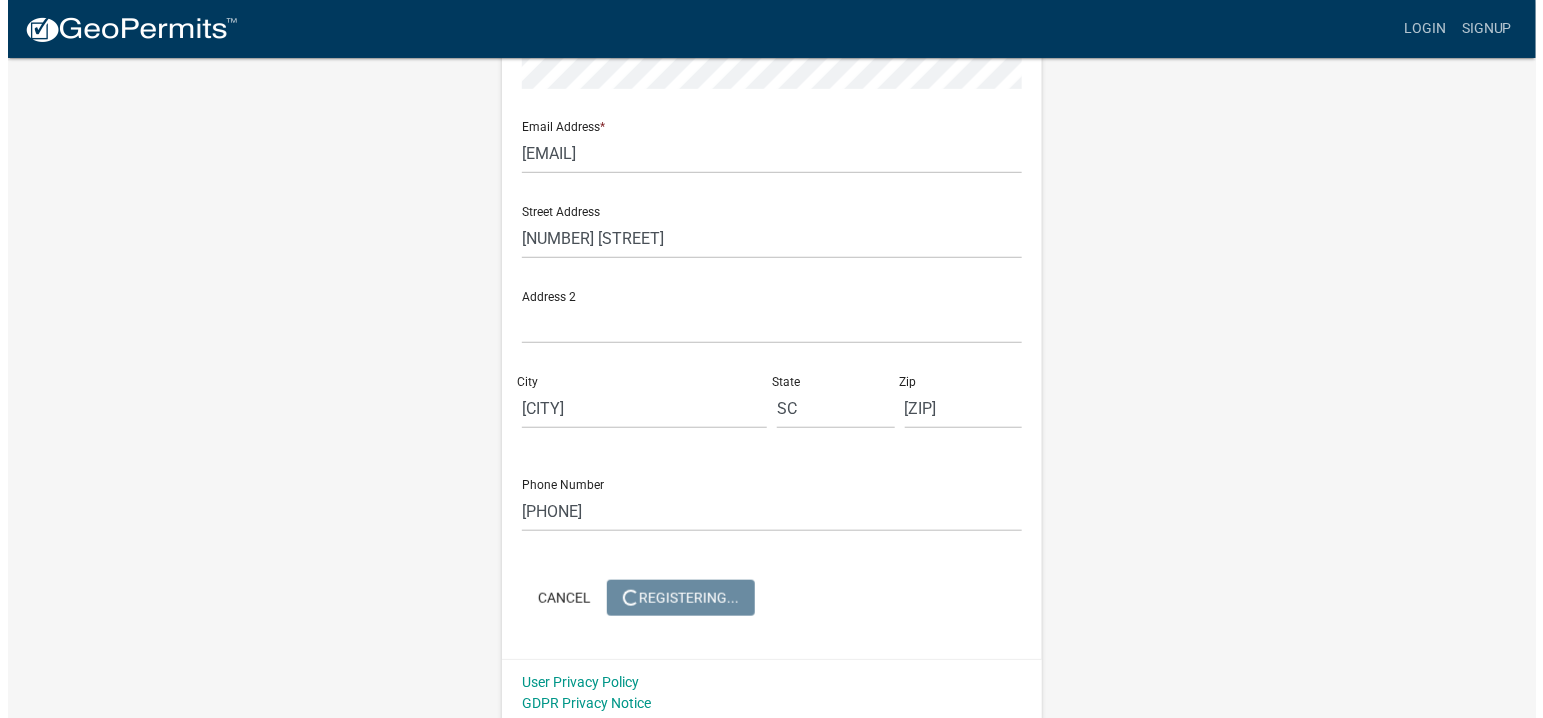 scroll, scrollTop: 0, scrollLeft: 0, axis: both 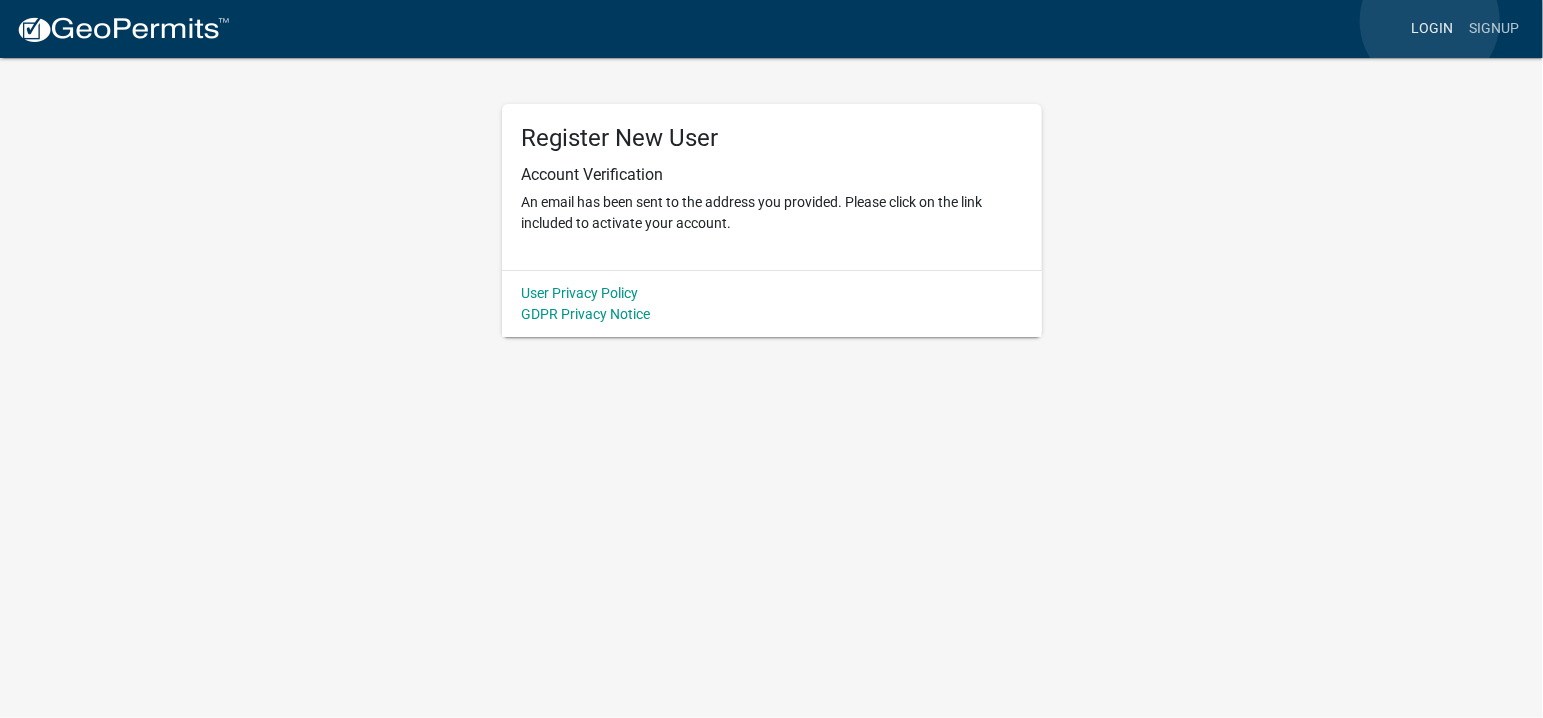 click on "Login" at bounding box center [1432, 29] 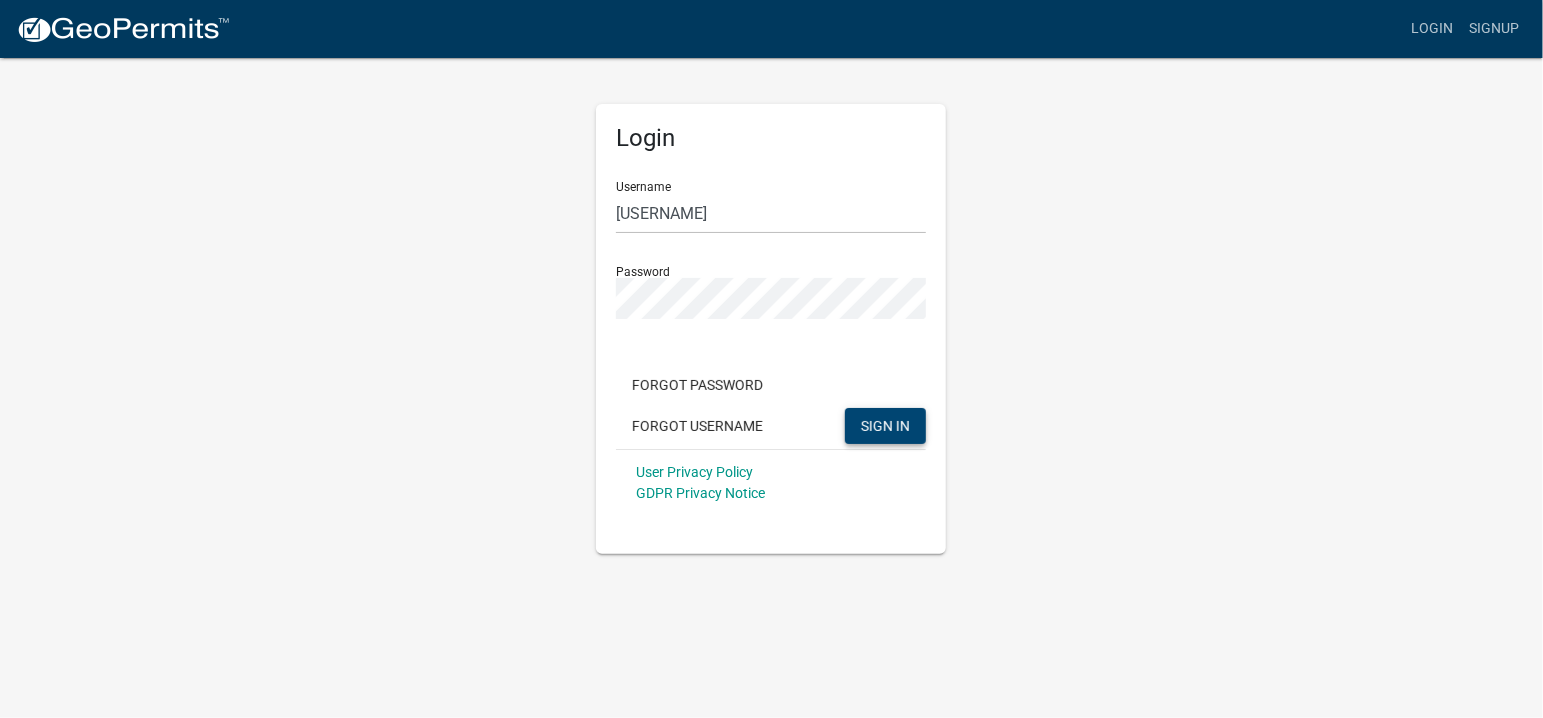 click on "SIGN IN" 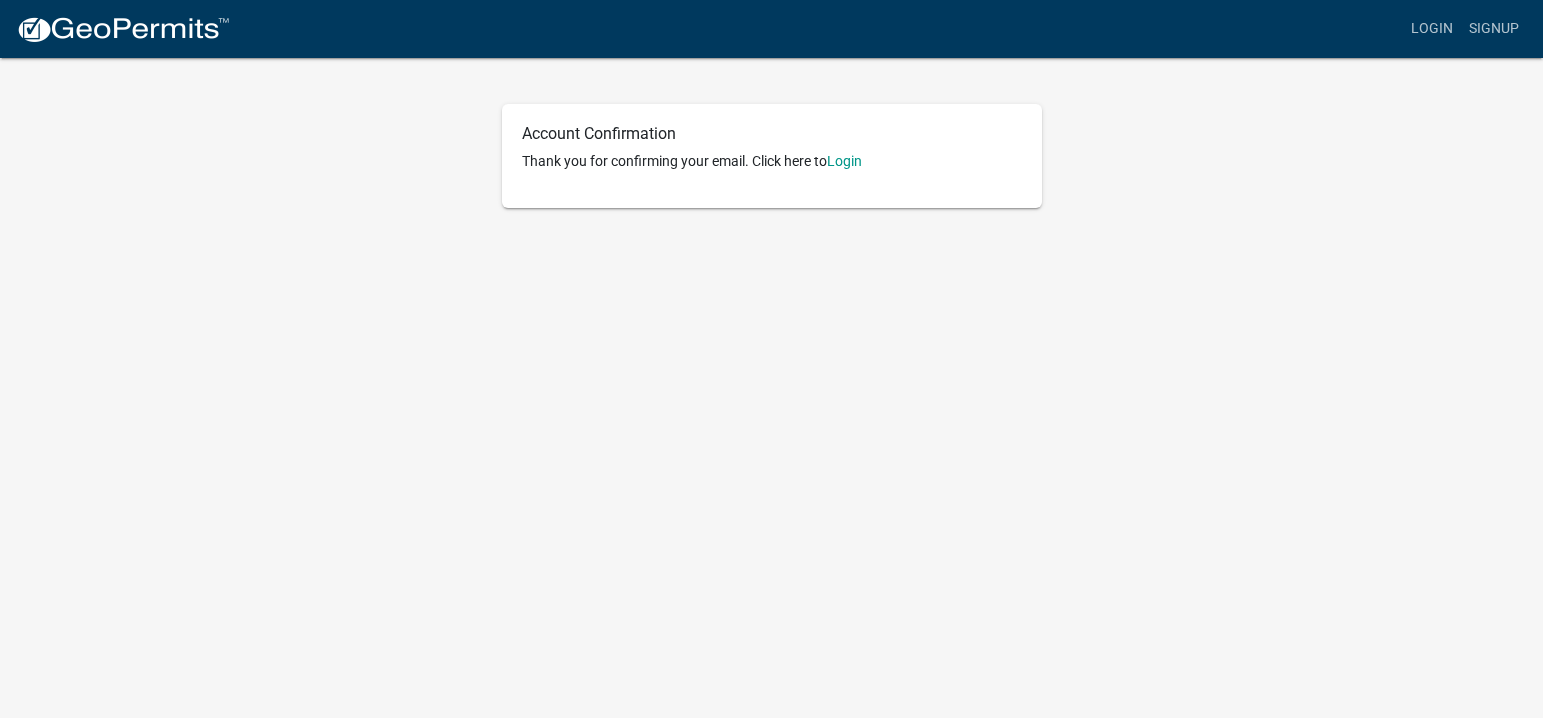 scroll, scrollTop: 0, scrollLeft: 0, axis: both 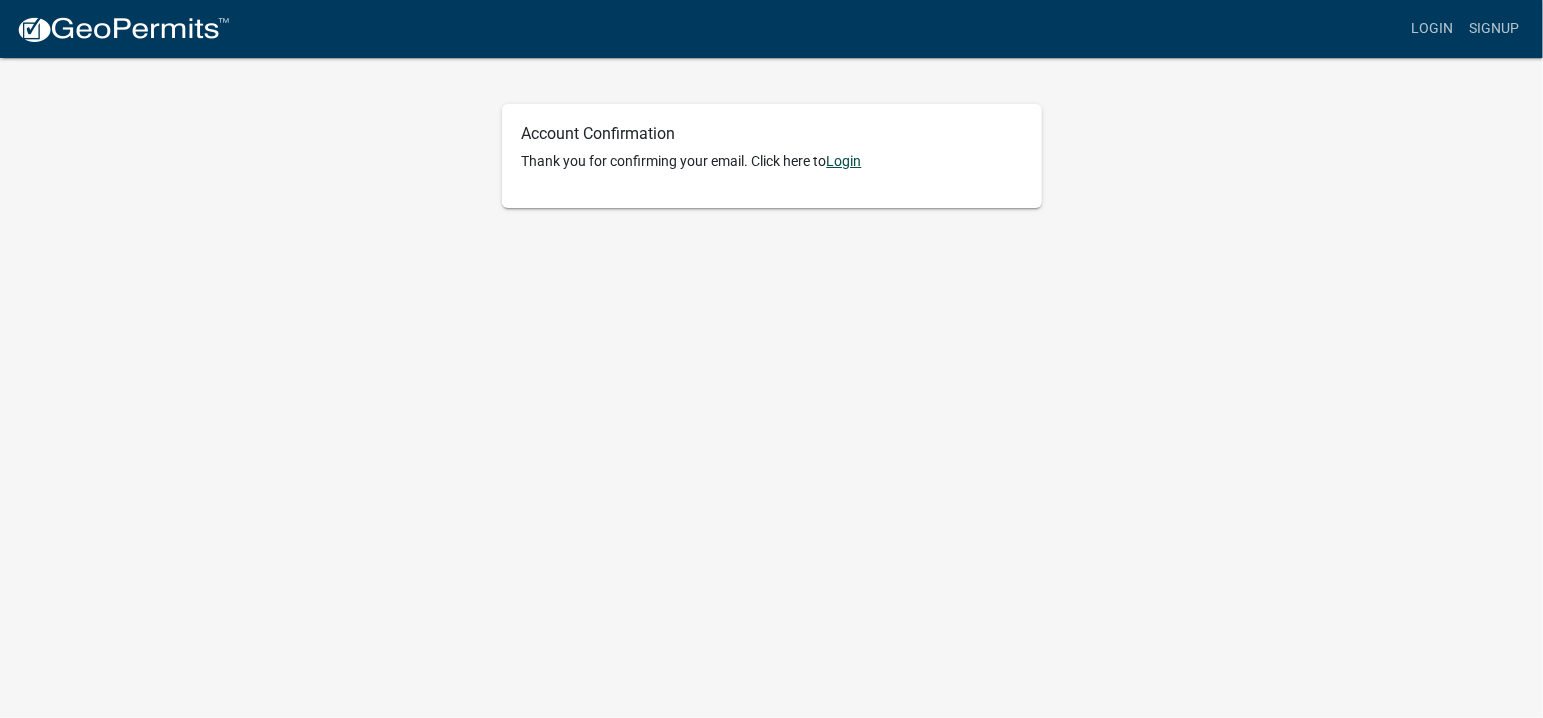 click on "Login" 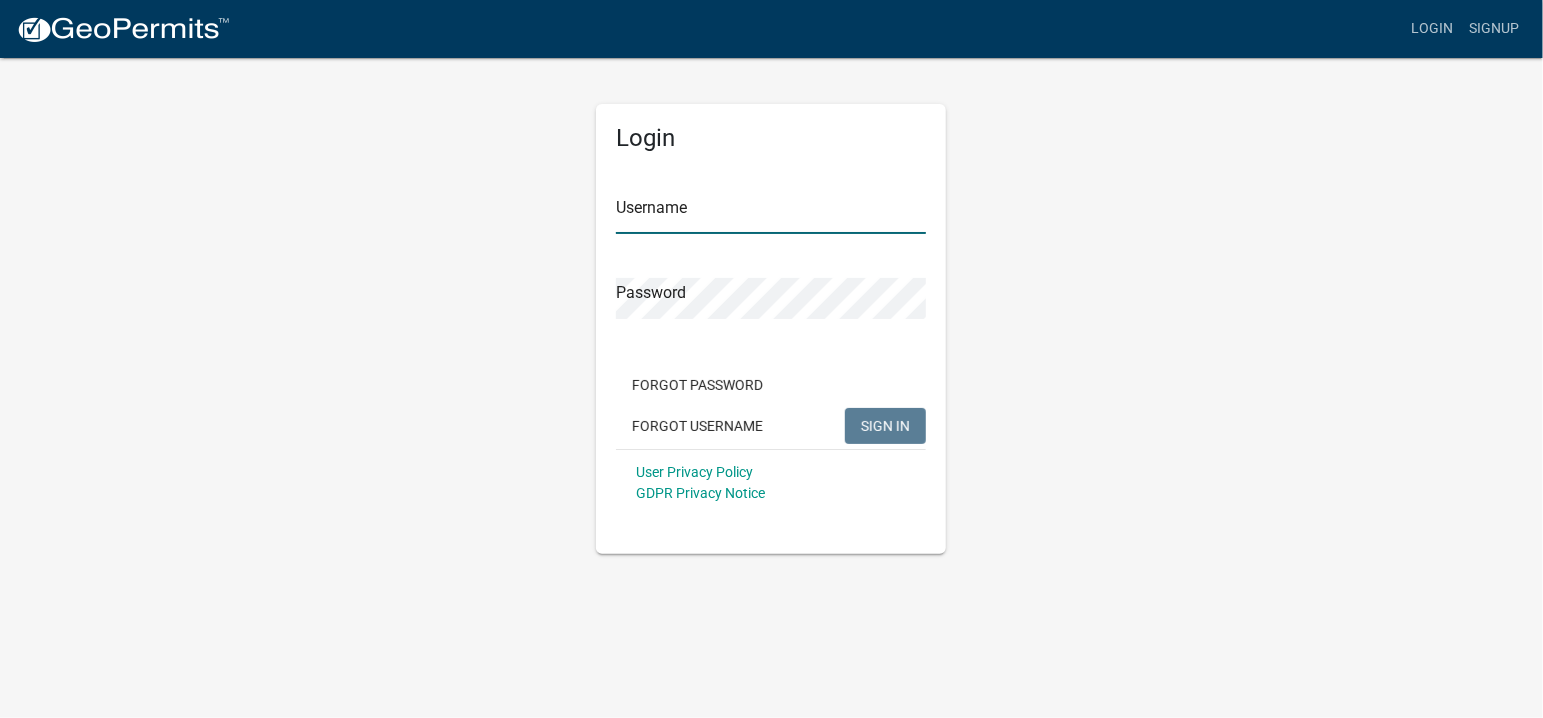 type on "[USERNAME]" 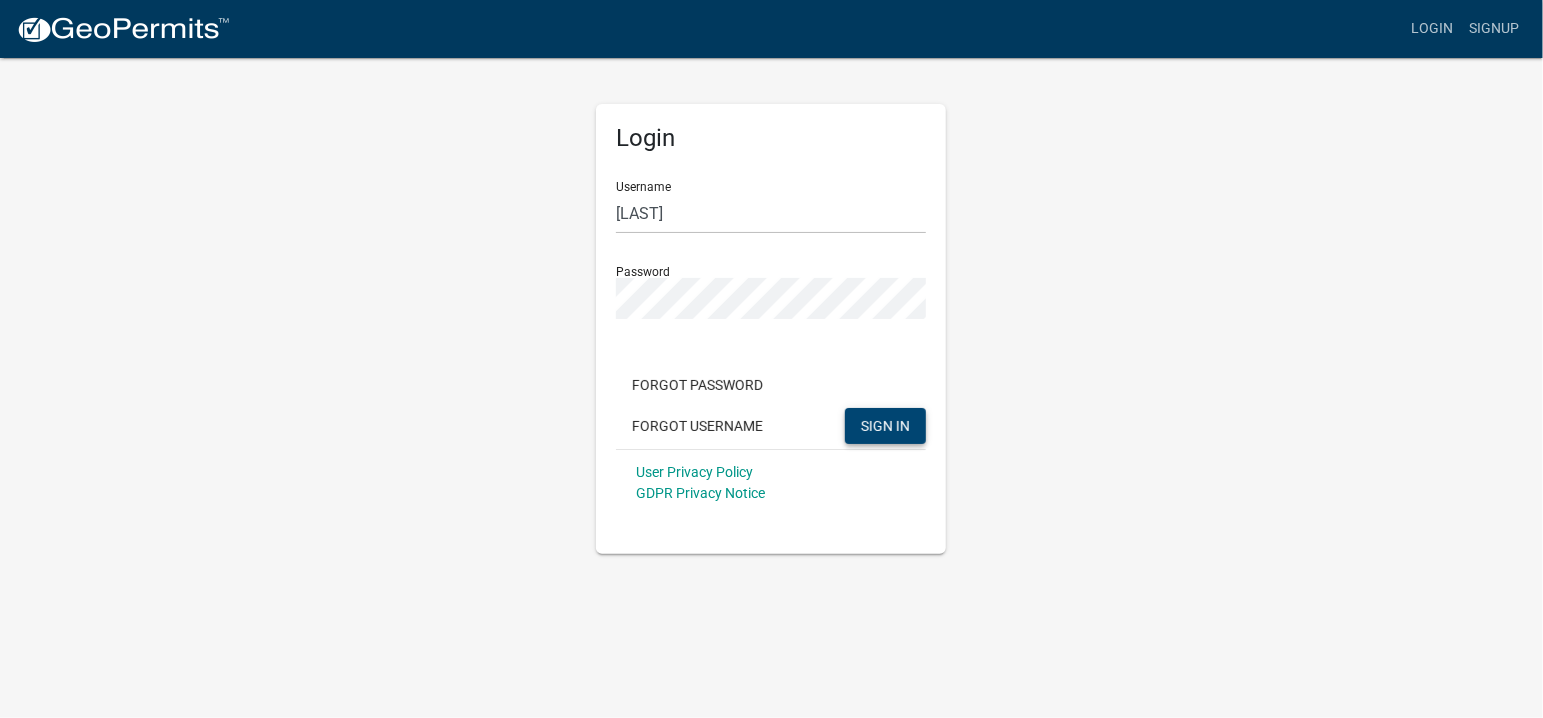 click on "SIGN IN" 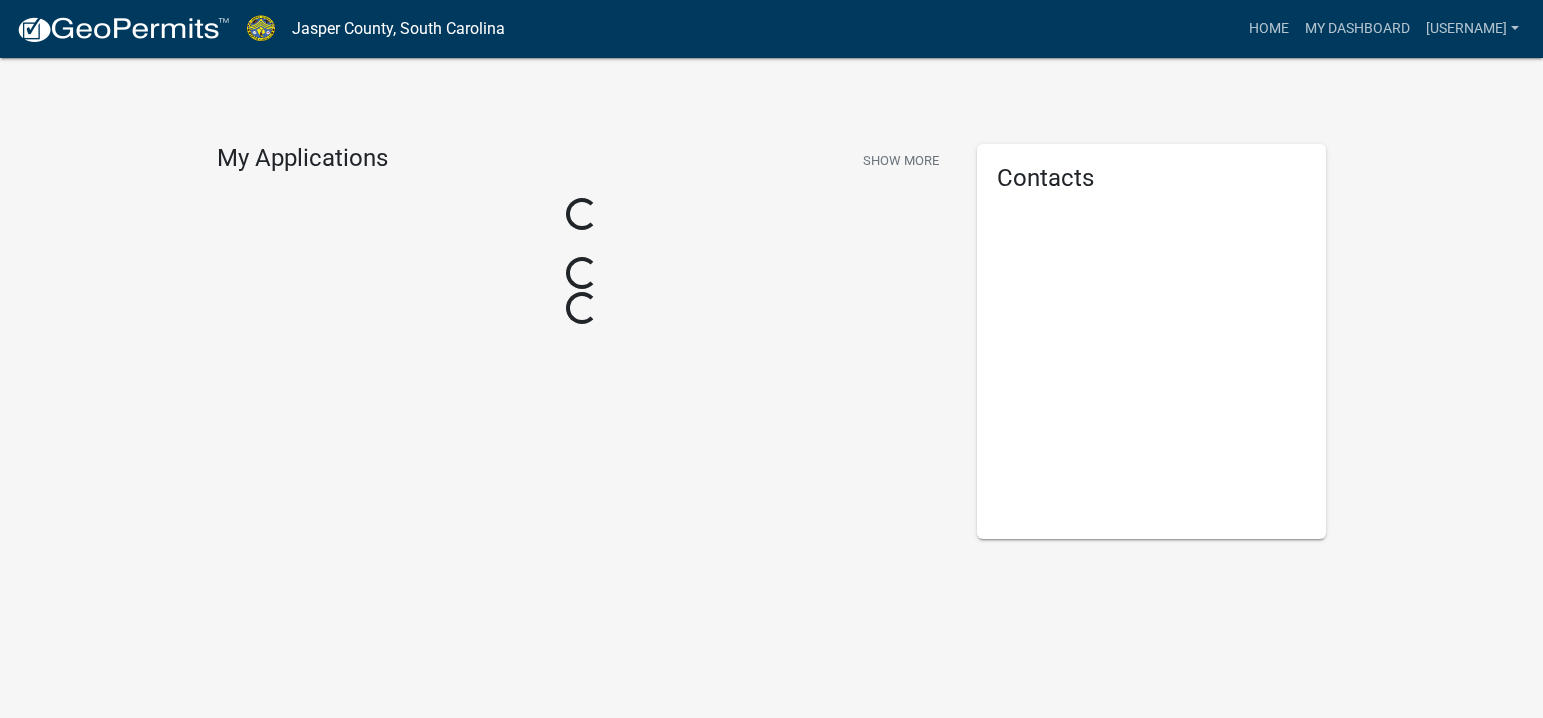 scroll, scrollTop: 0, scrollLeft: 0, axis: both 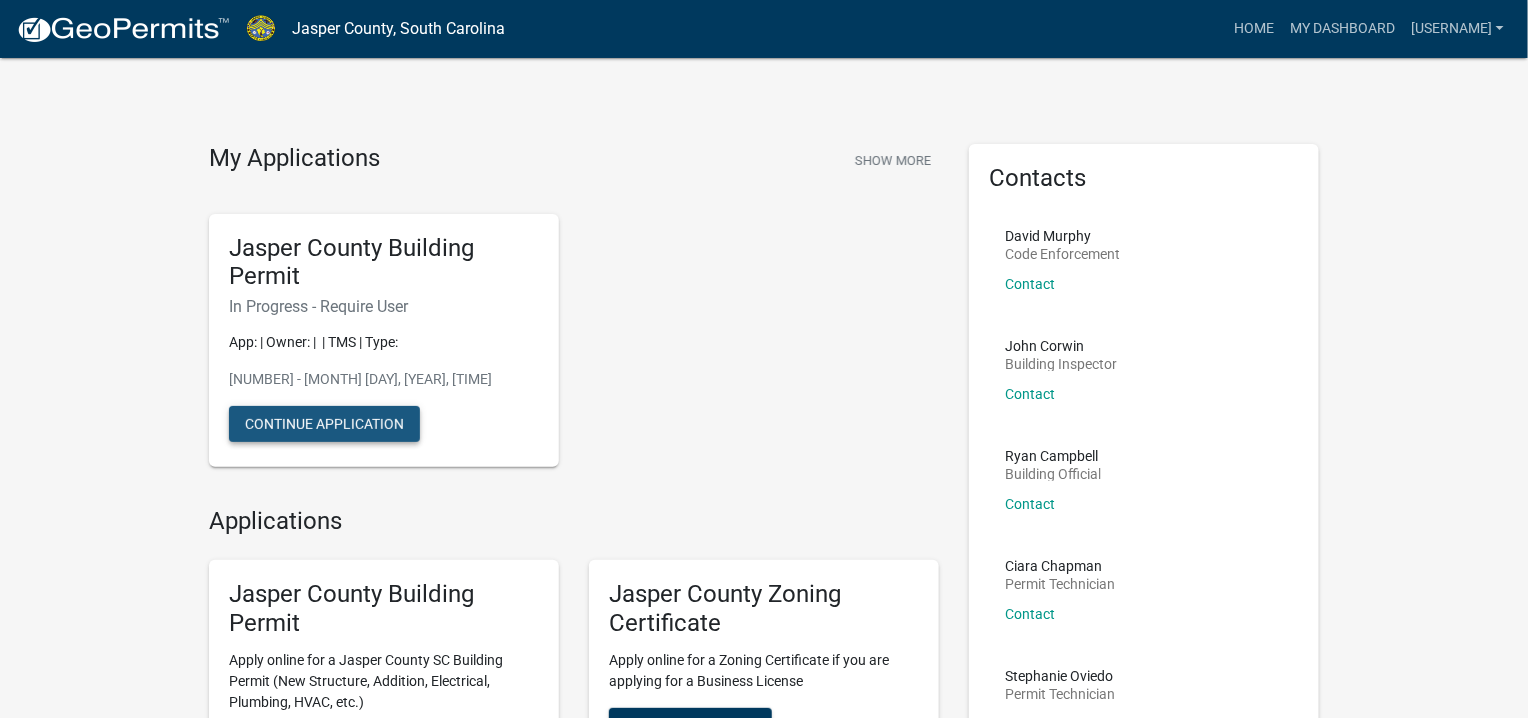 click on "Continue Application" 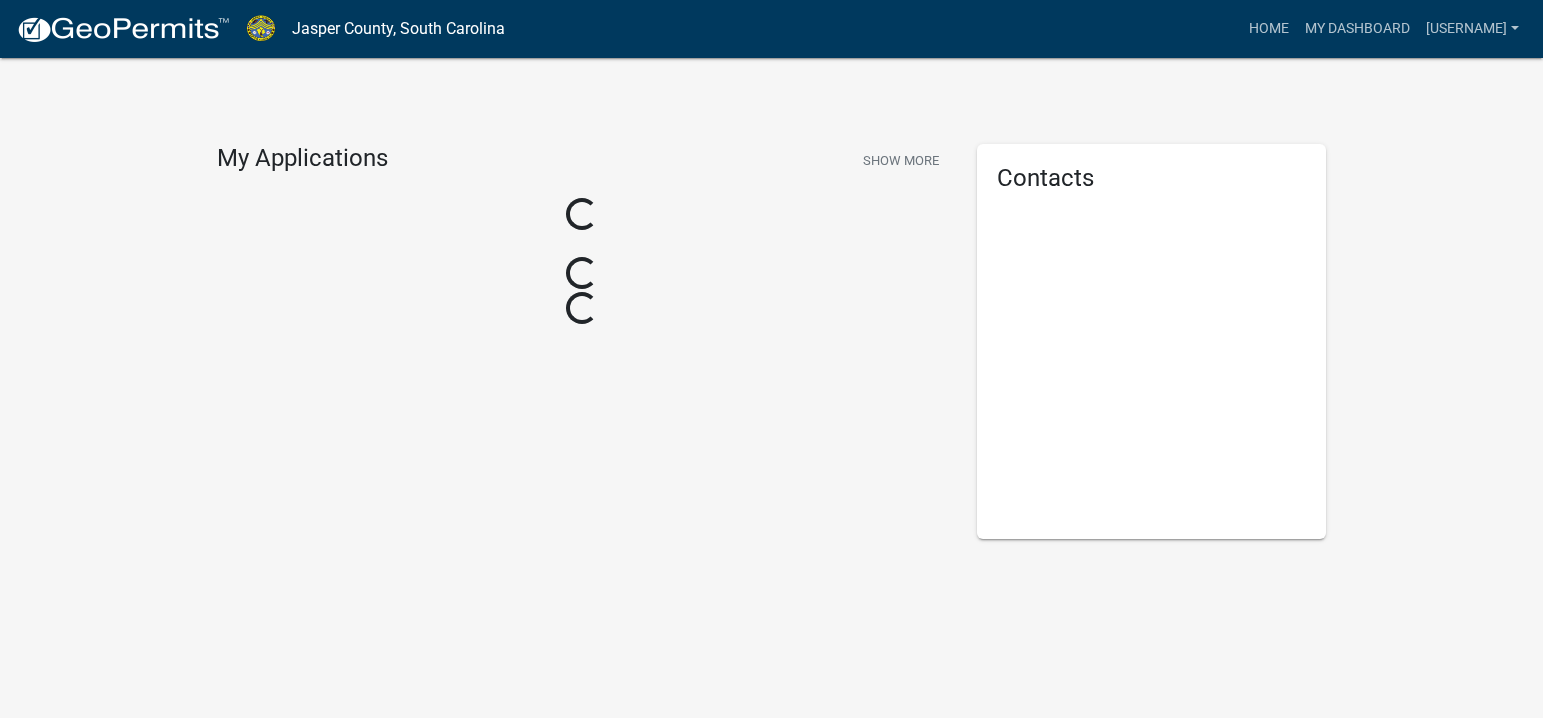 scroll, scrollTop: 0, scrollLeft: 0, axis: both 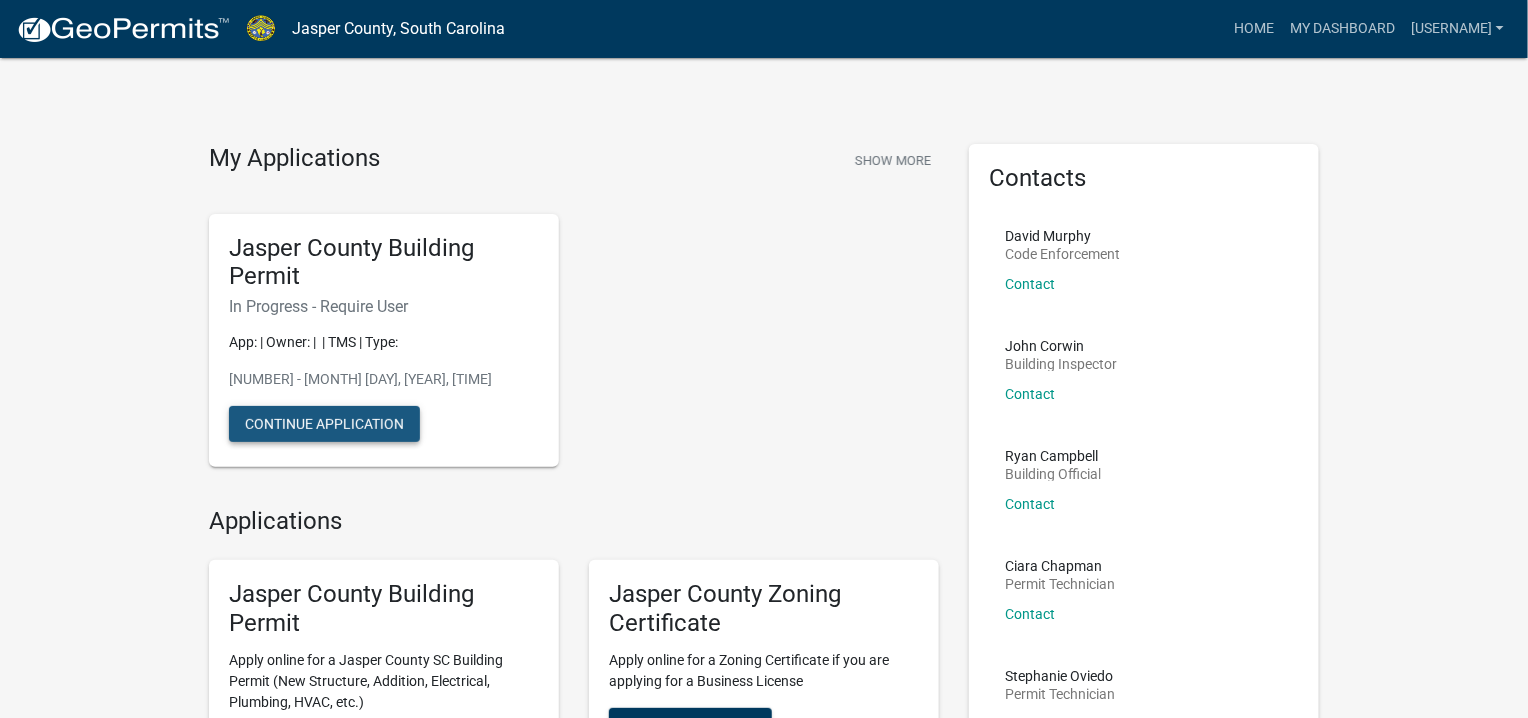 click on "Continue Application" 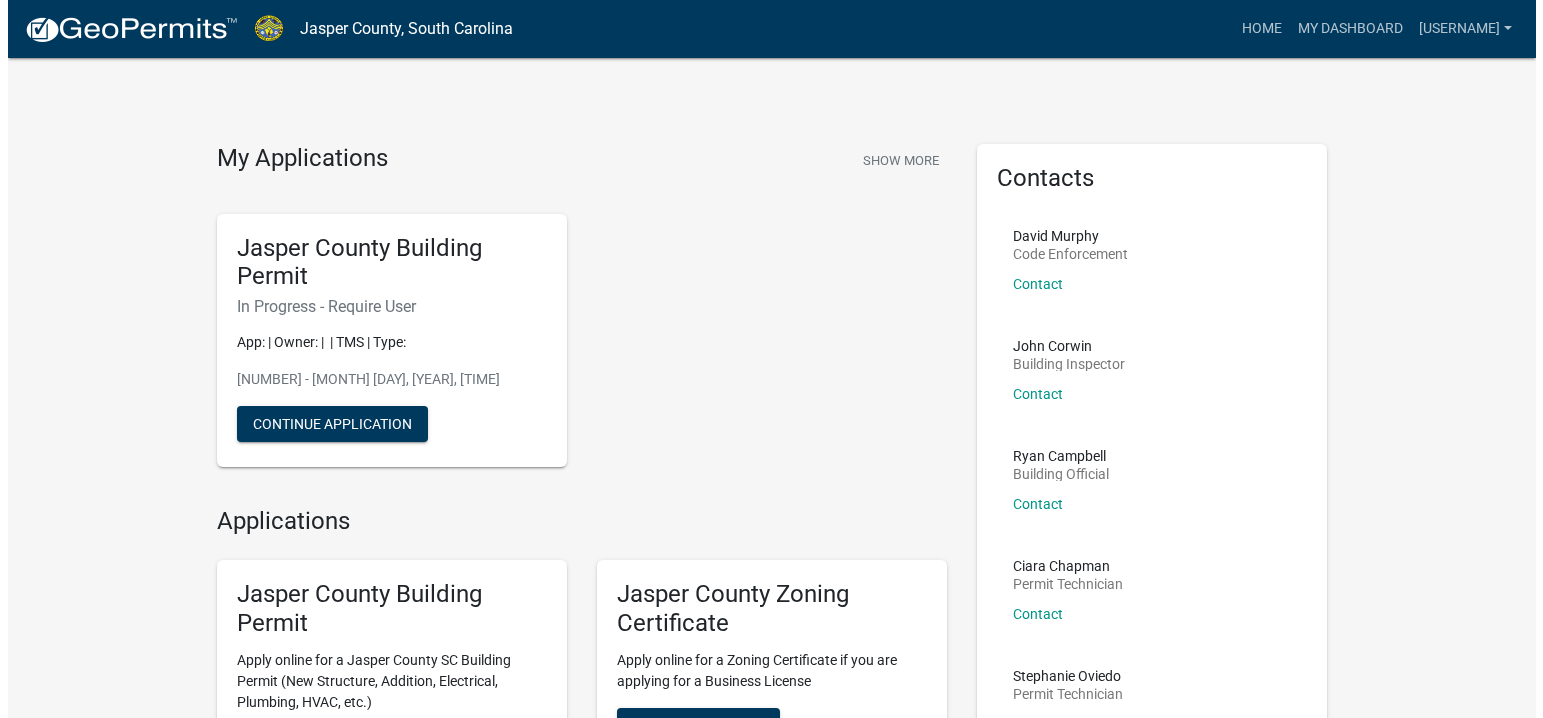 scroll, scrollTop: 0, scrollLeft: 0, axis: both 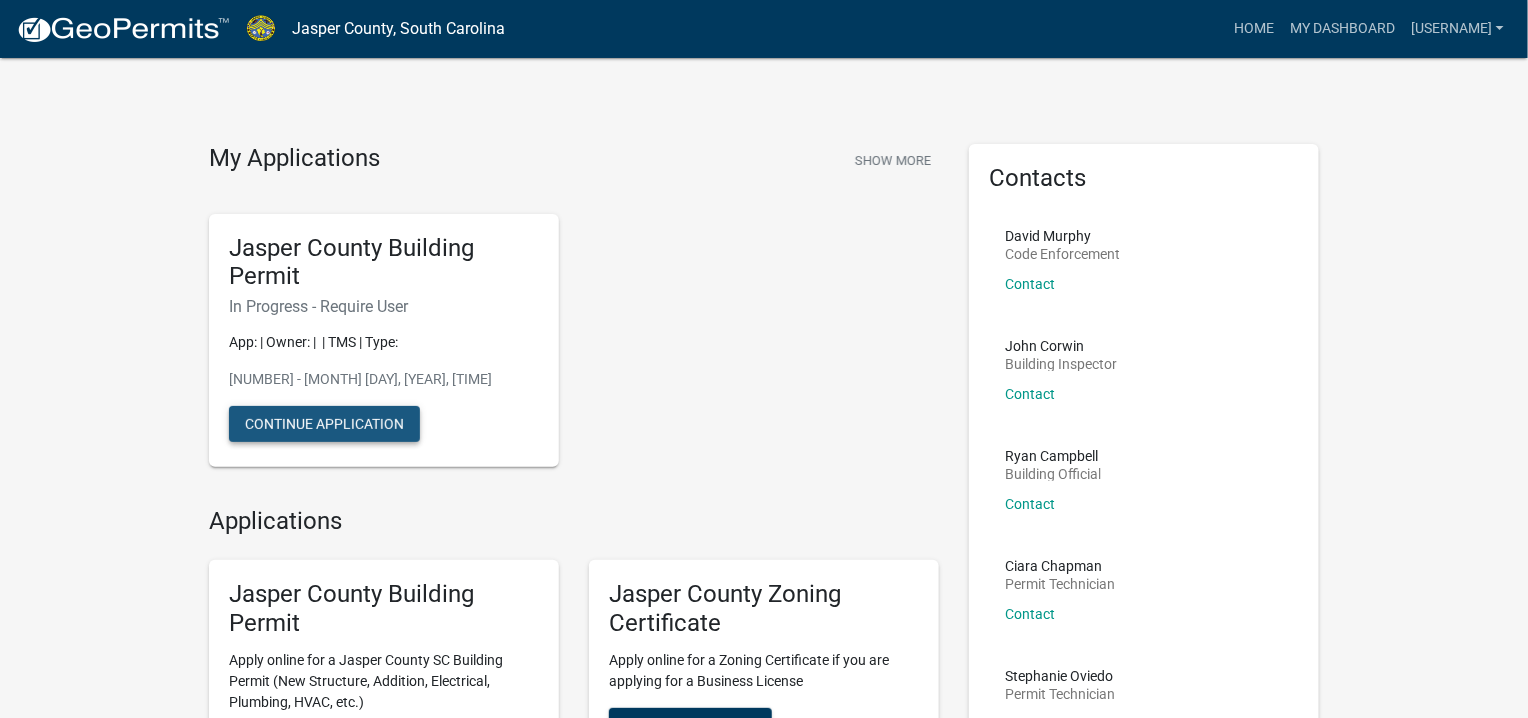 click on "Continue Application" 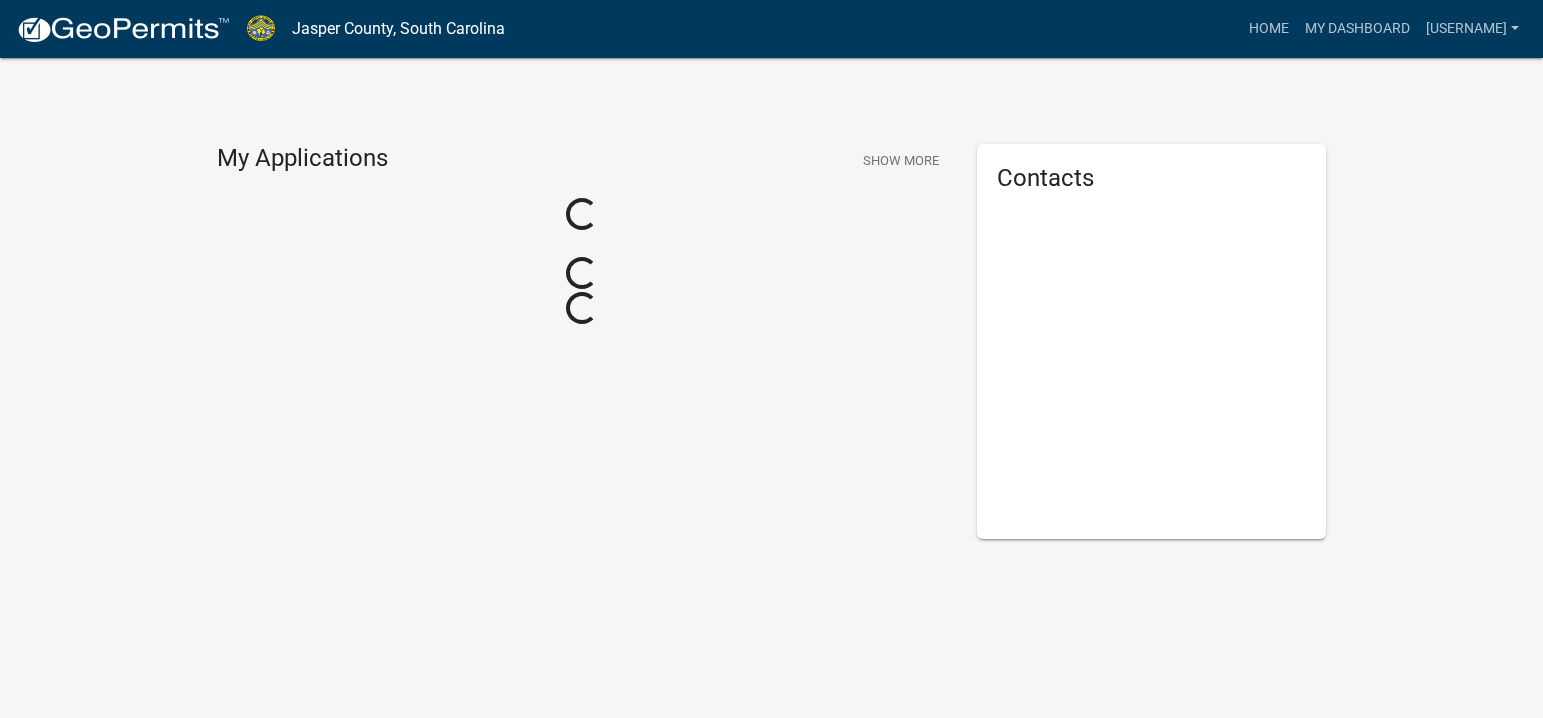 scroll, scrollTop: 0, scrollLeft: 0, axis: both 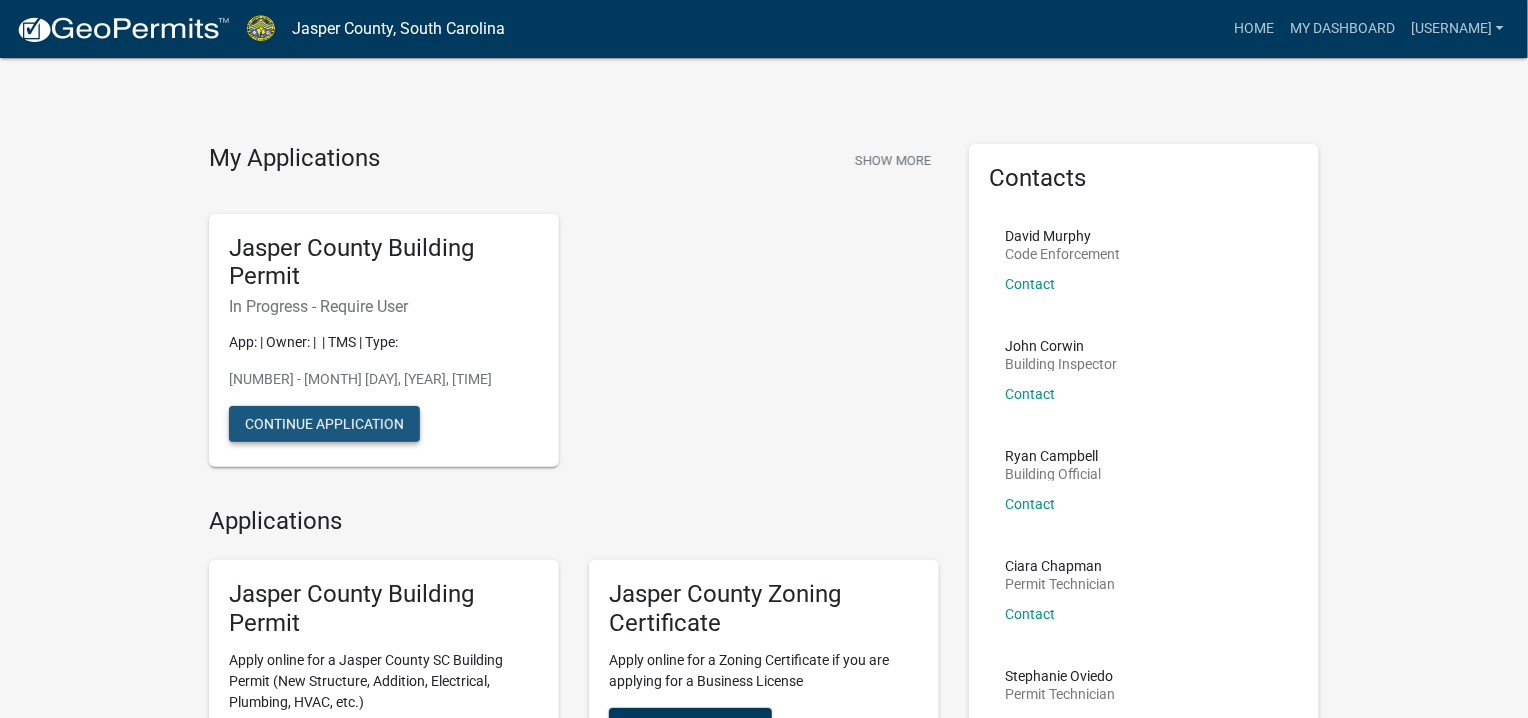 click on "Continue Application" 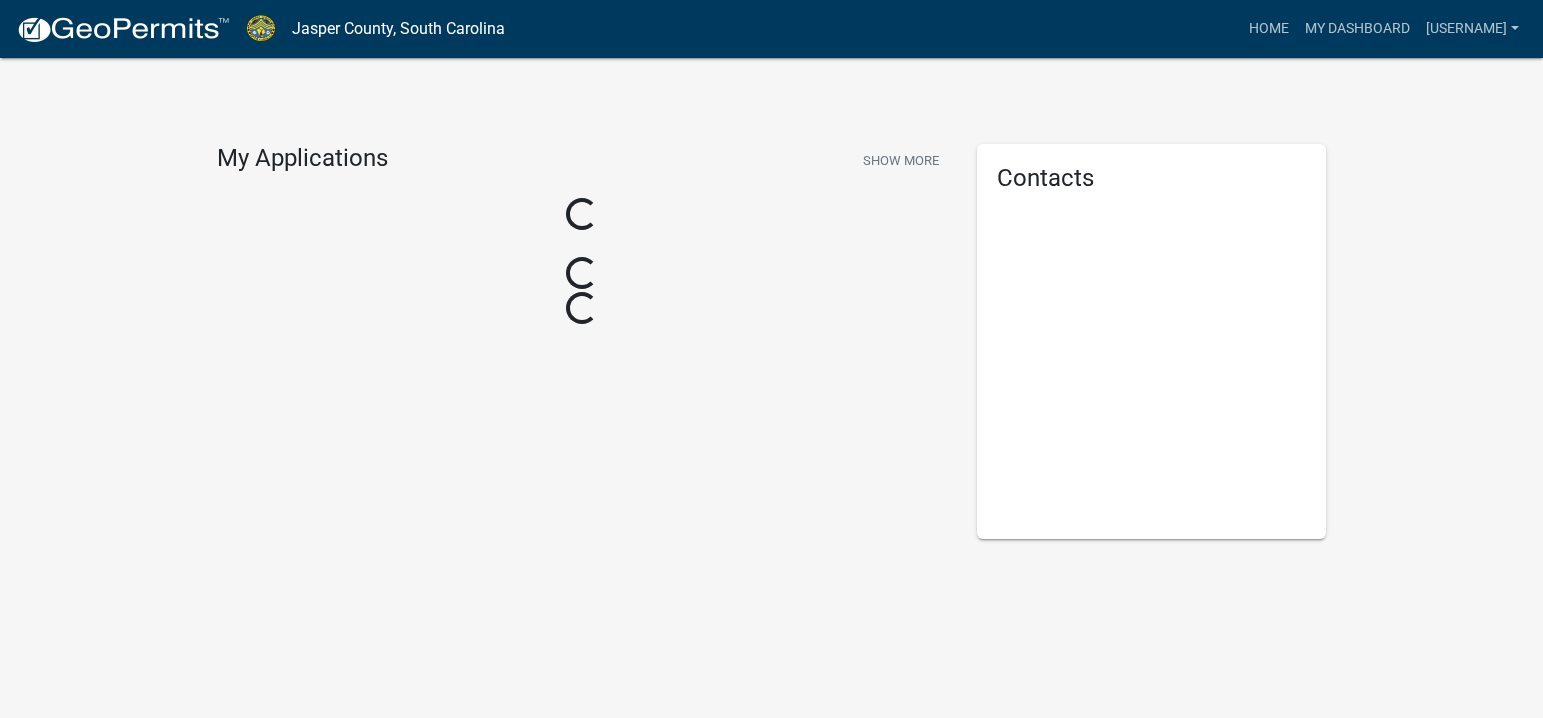 scroll, scrollTop: 0, scrollLeft: 0, axis: both 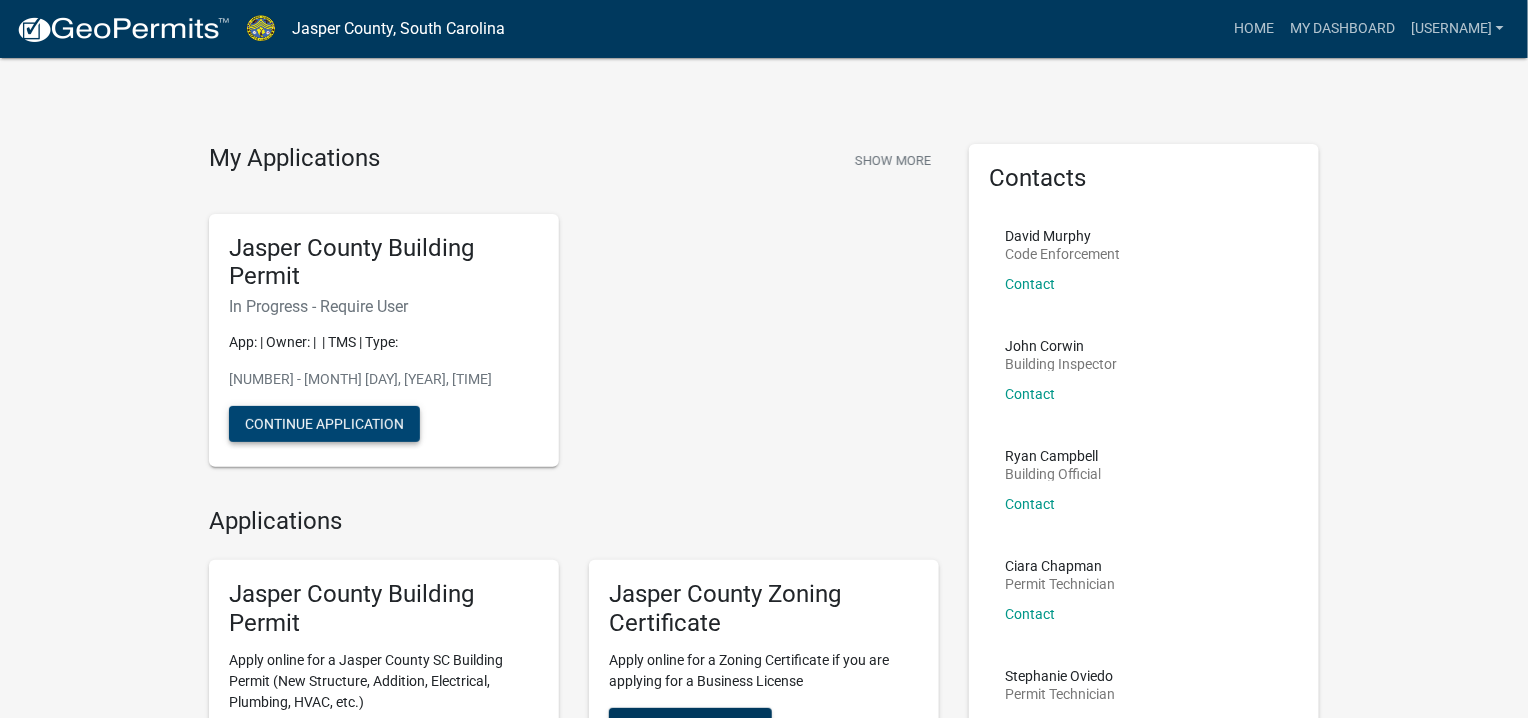 click on "Continue Application" 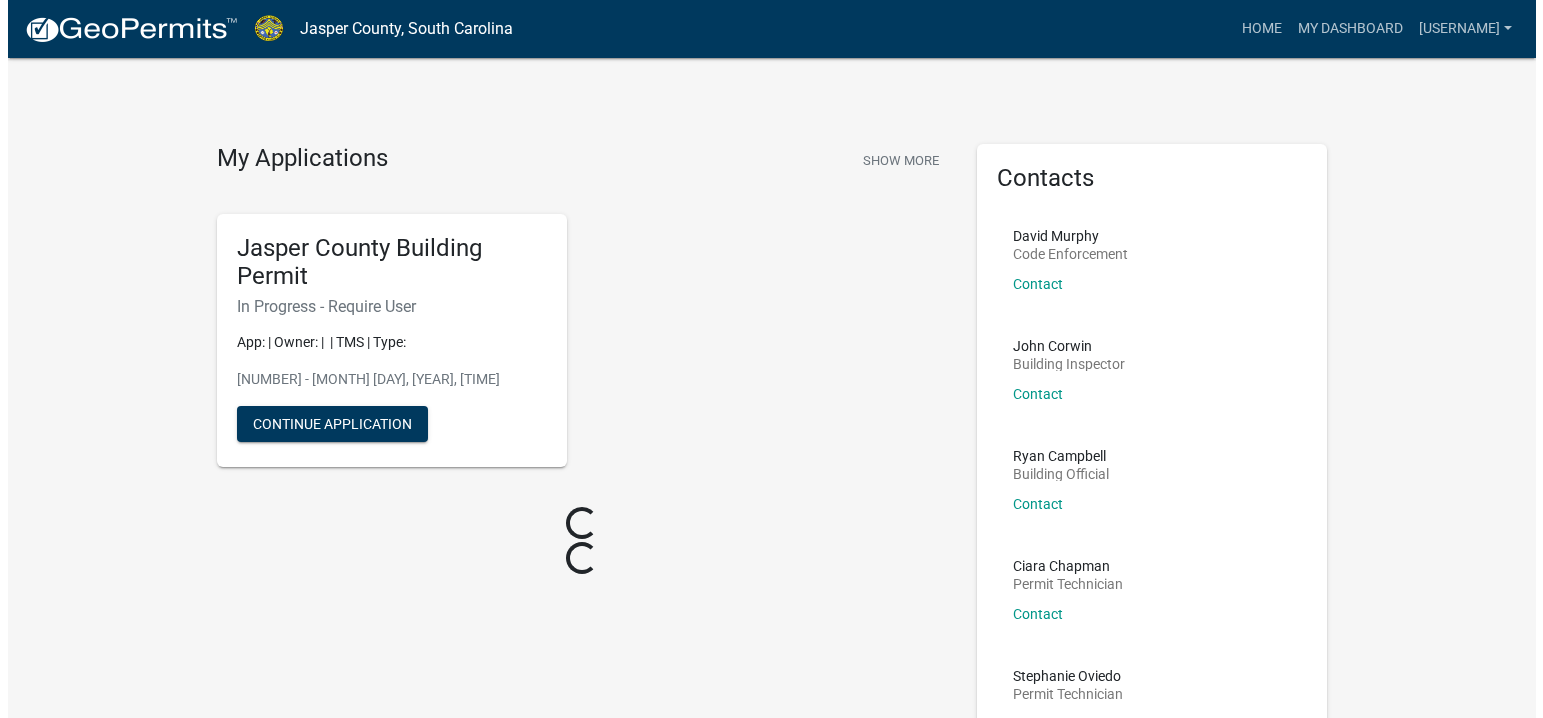 scroll, scrollTop: 0, scrollLeft: 0, axis: both 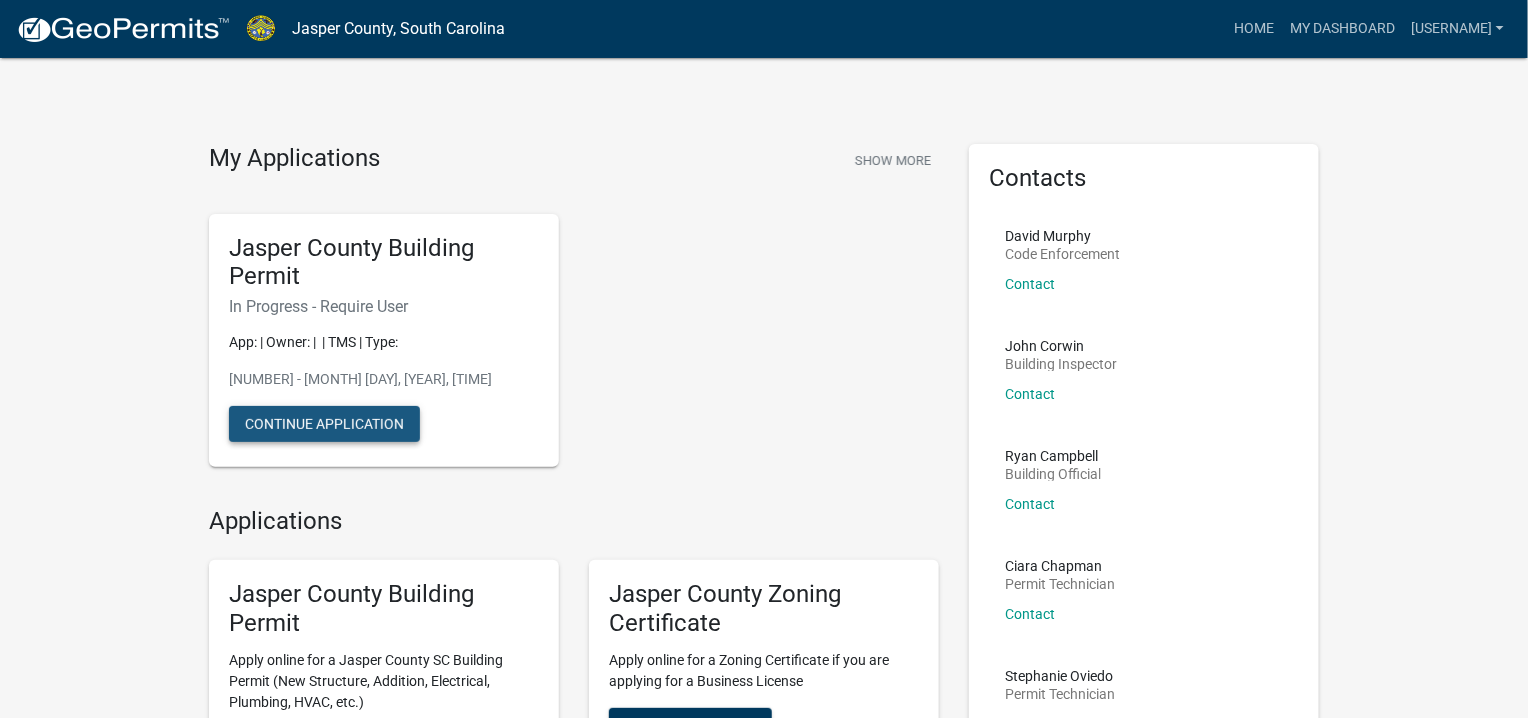 click on "Continue Application" 